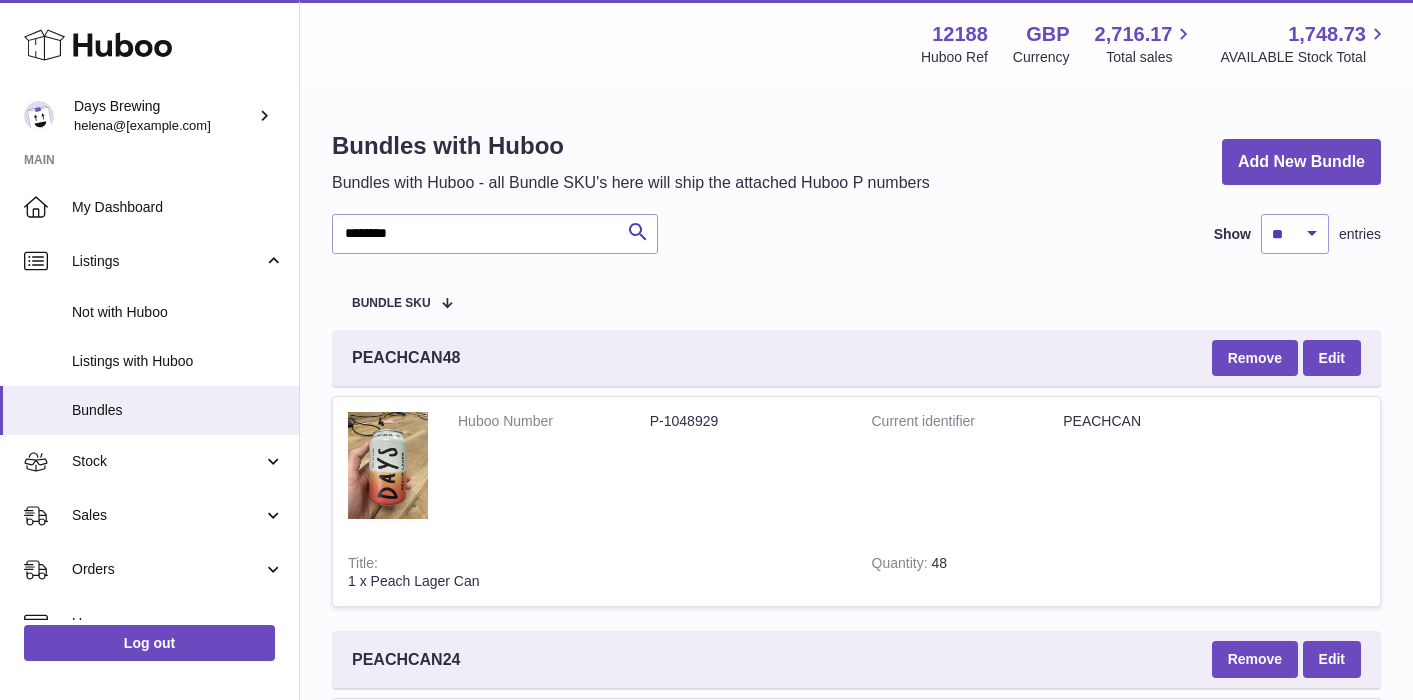 scroll, scrollTop: 754, scrollLeft: 0, axis: vertical 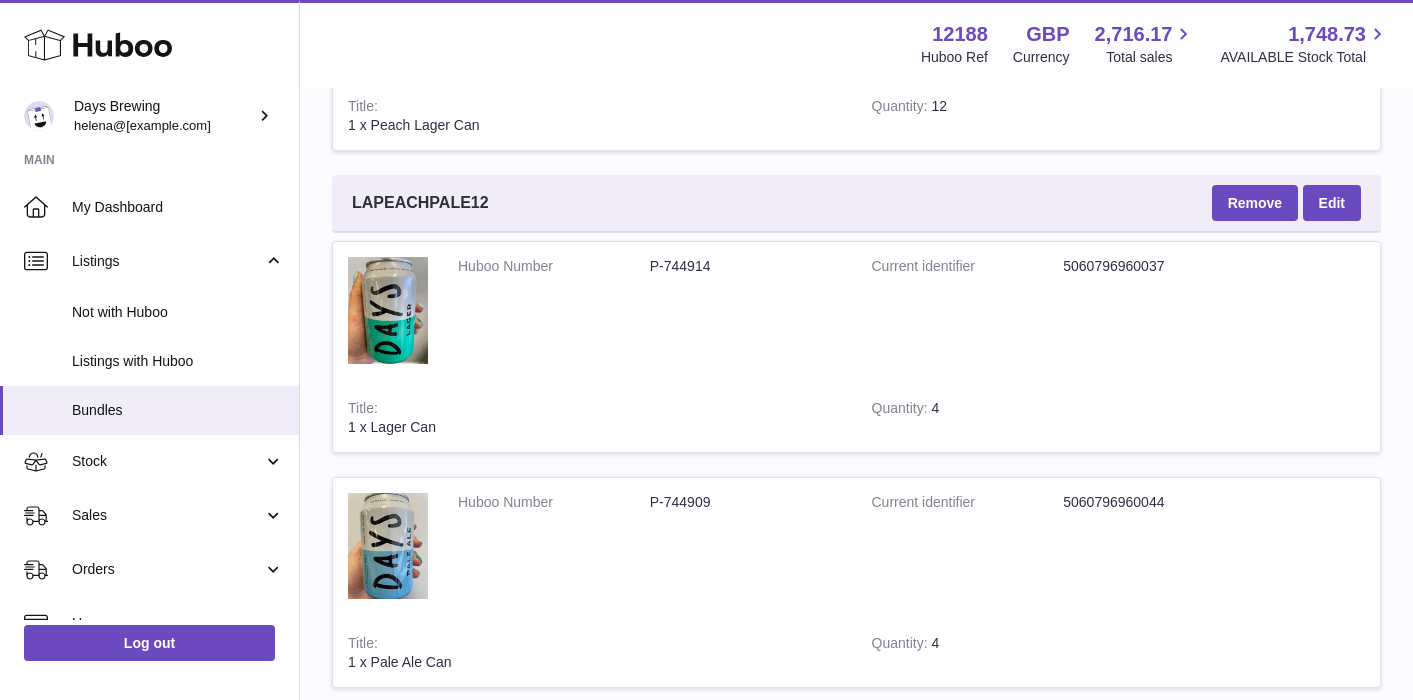 click on "Huboo Number   P-744914" at bounding box center [650, 313] 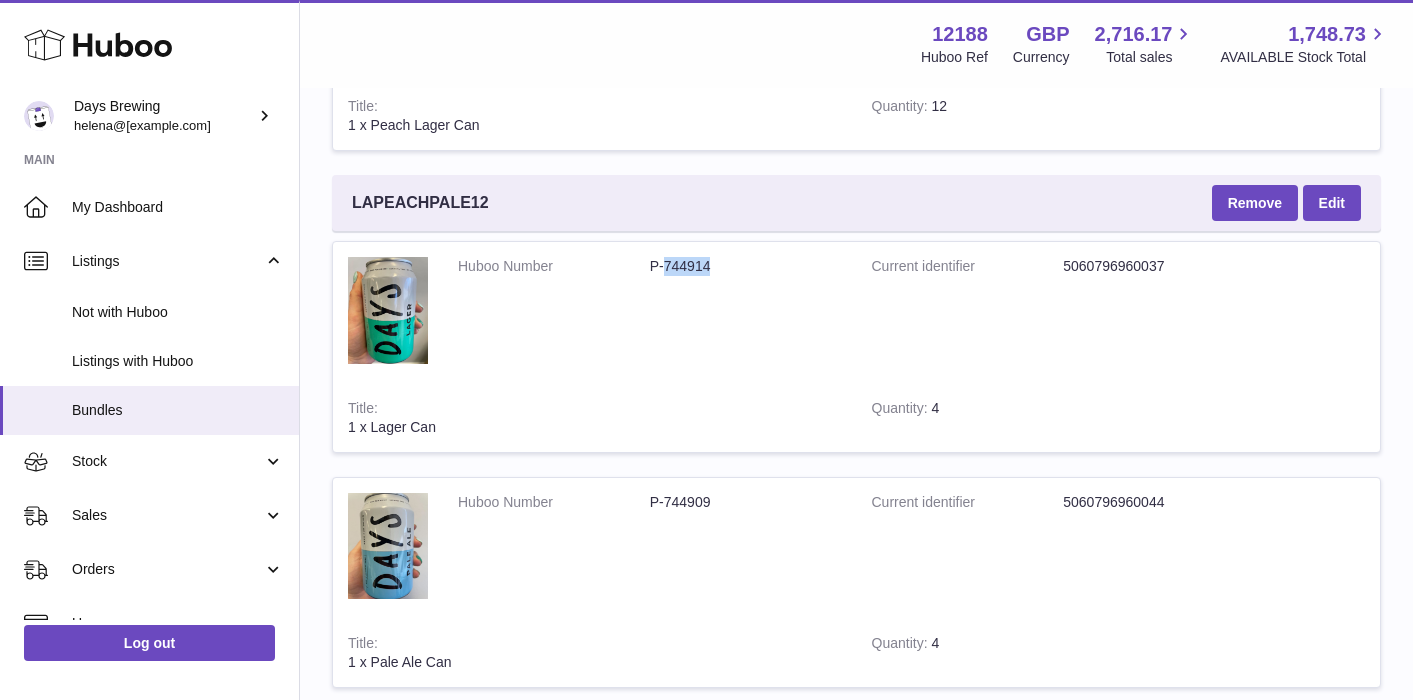 drag, startPoint x: 724, startPoint y: 273, endPoint x: 664, endPoint y: 265, distance: 60.530983 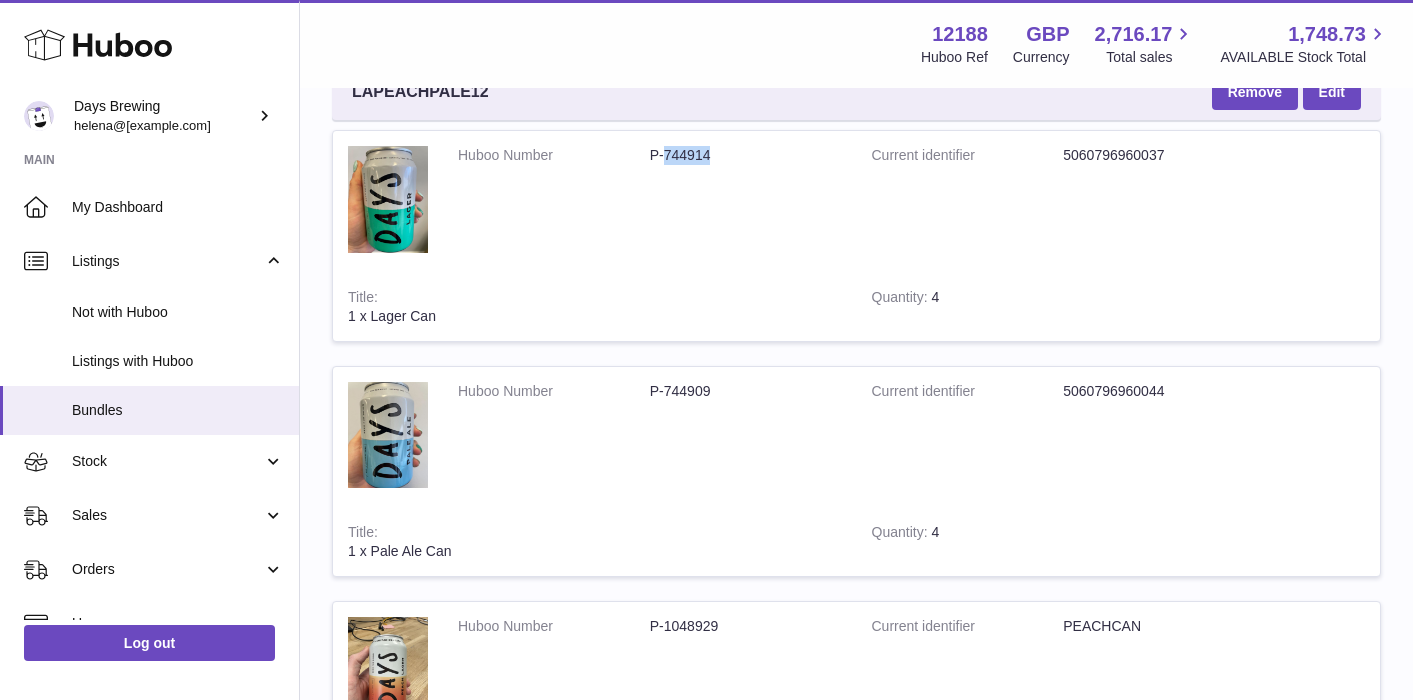 scroll, scrollTop: 1665, scrollLeft: 0, axis: vertical 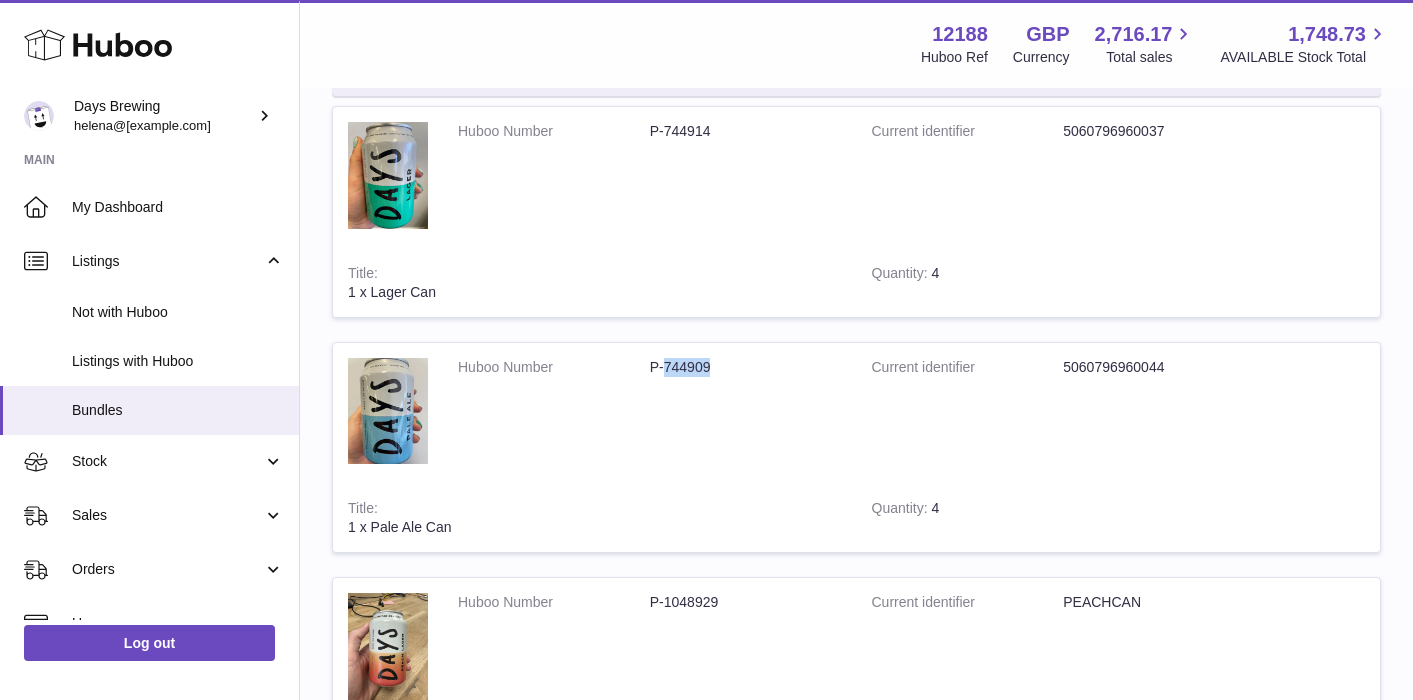 drag, startPoint x: 717, startPoint y: 363, endPoint x: 667, endPoint y: 363, distance: 50 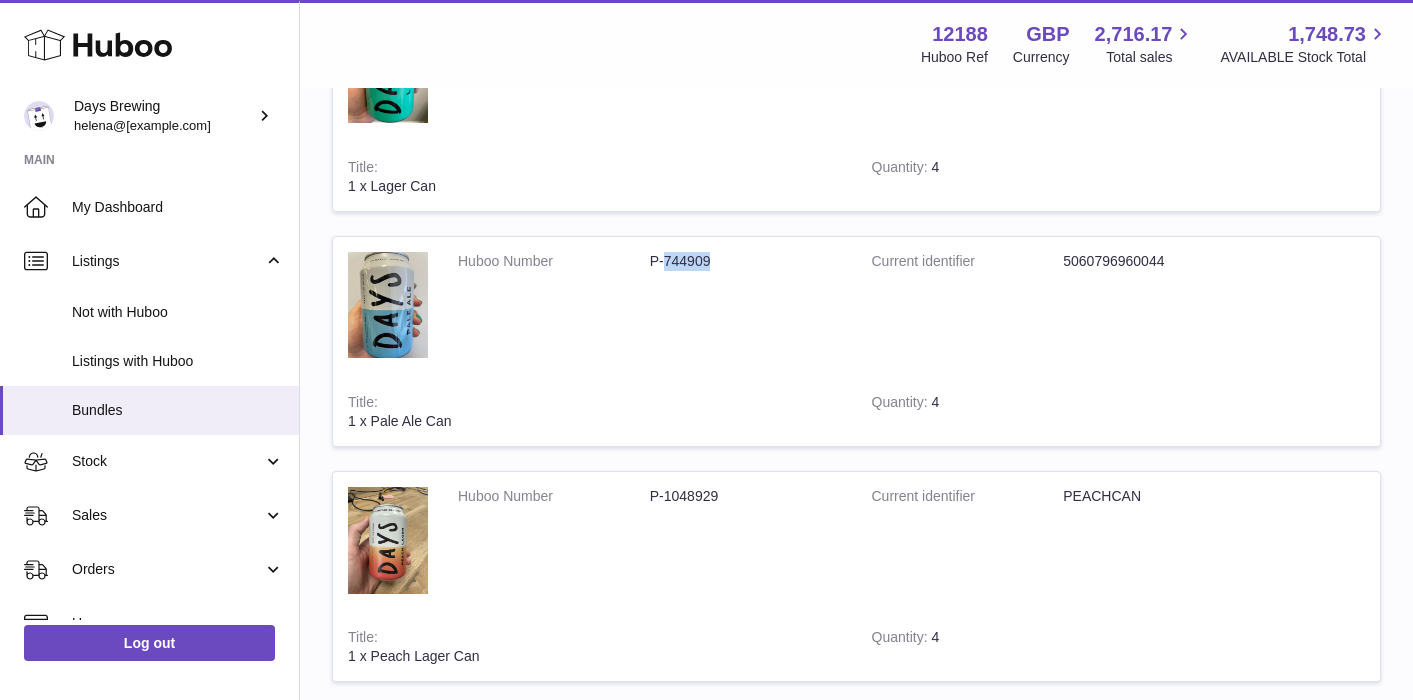 scroll, scrollTop: 1796, scrollLeft: 0, axis: vertical 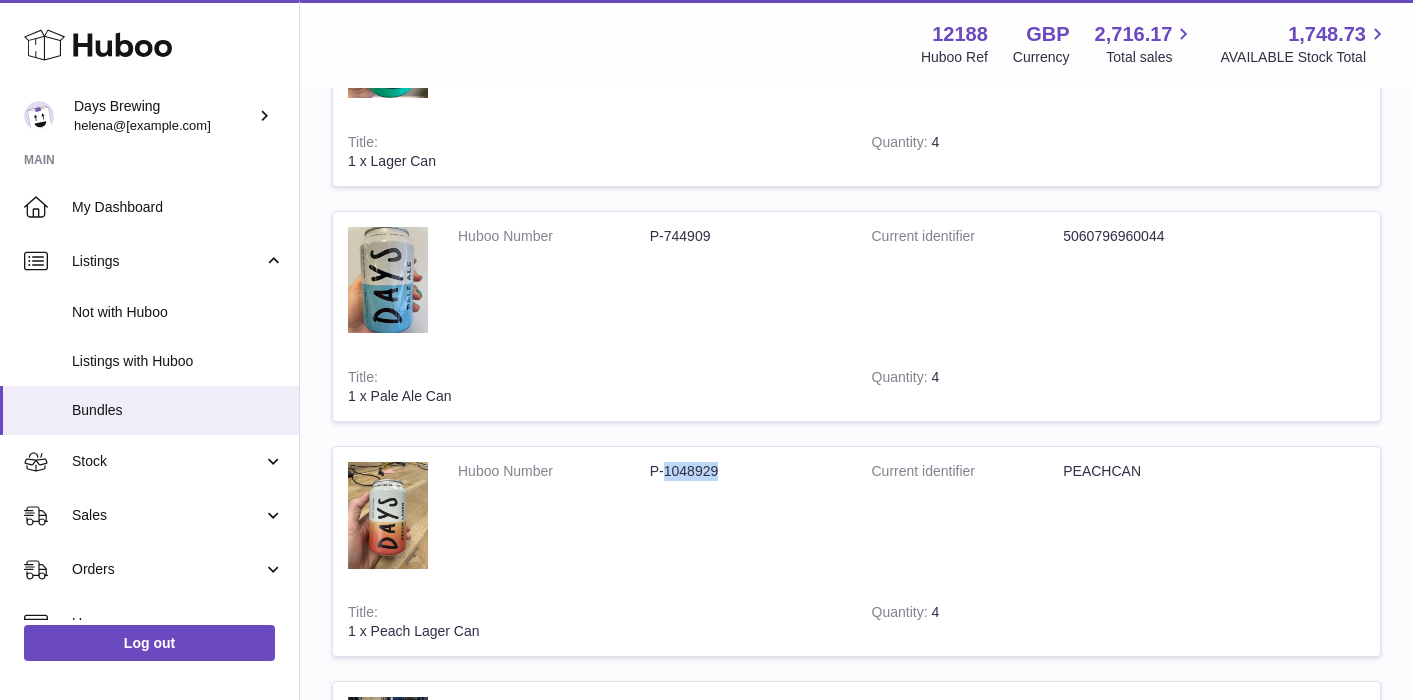 drag, startPoint x: 723, startPoint y: 469, endPoint x: 664, endPoint y: 475, distance: 59.3043 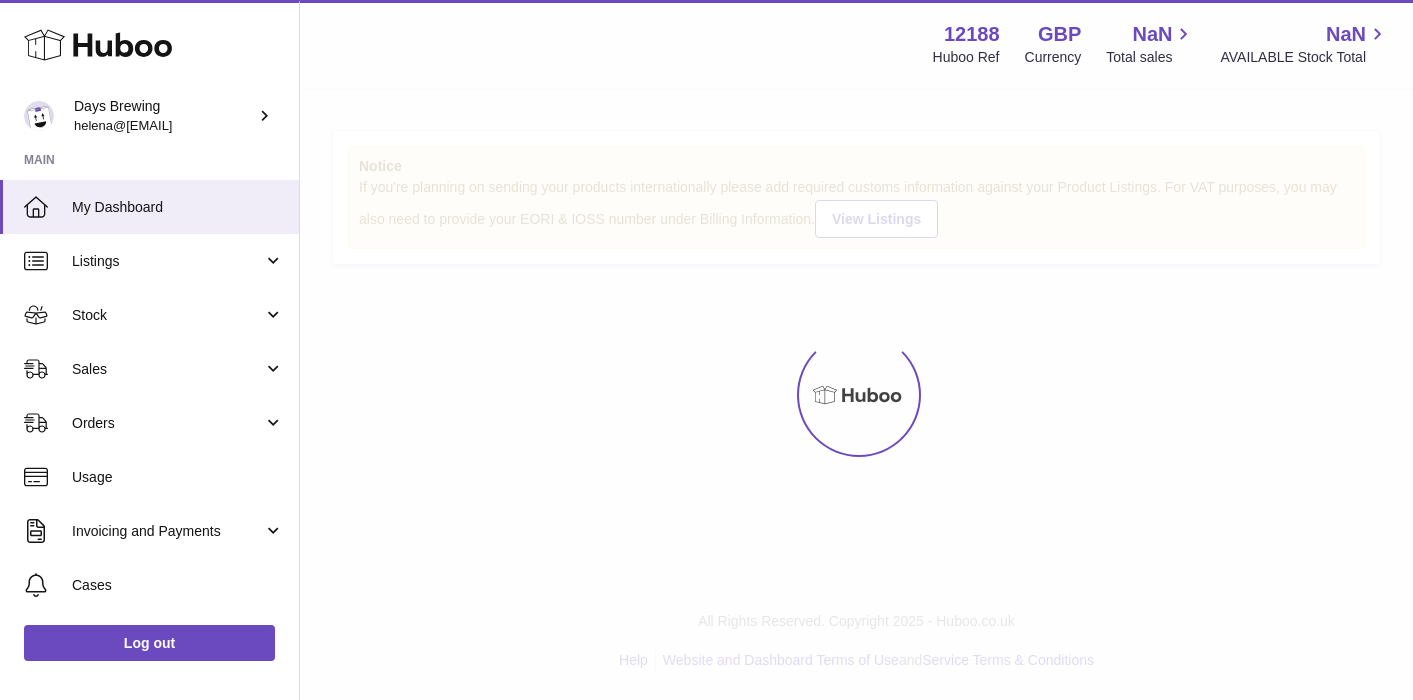 scroll, scrollTop: 0, scrollLeft: 0, axis: both 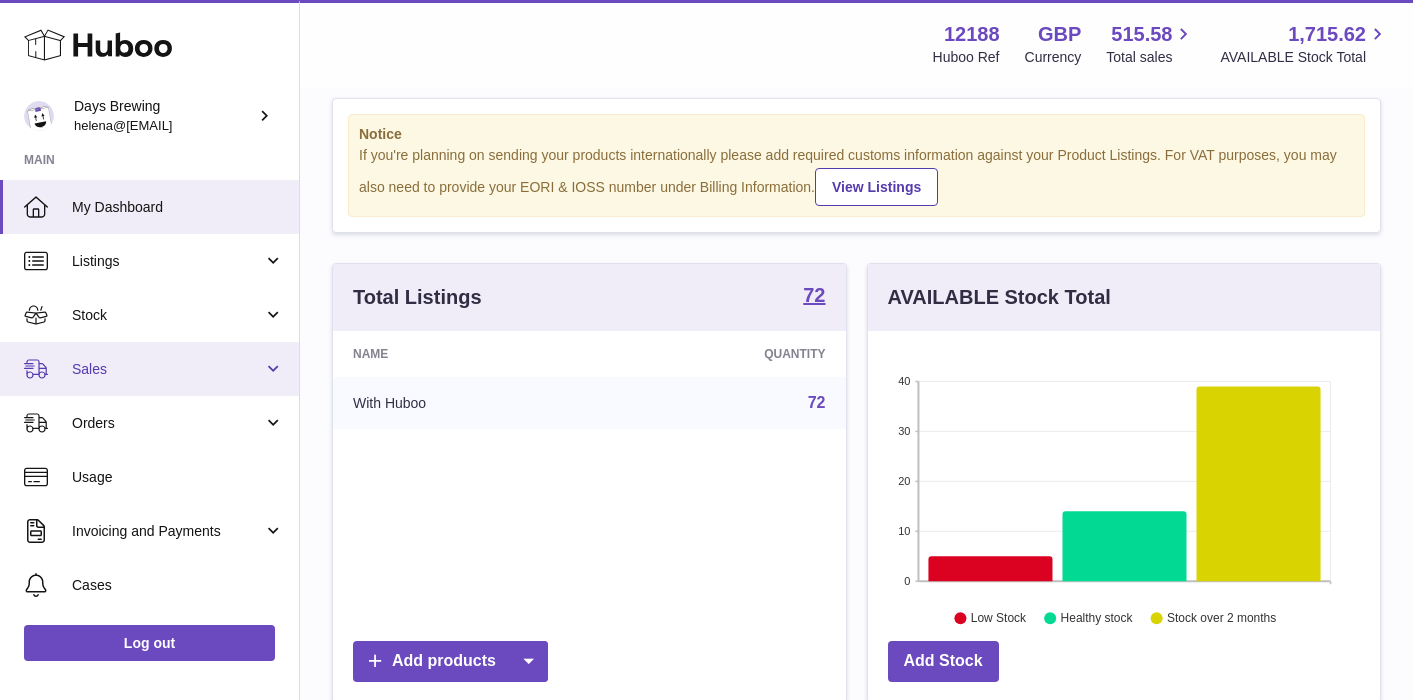 click on "Sales" at bounding box center [149, 369] 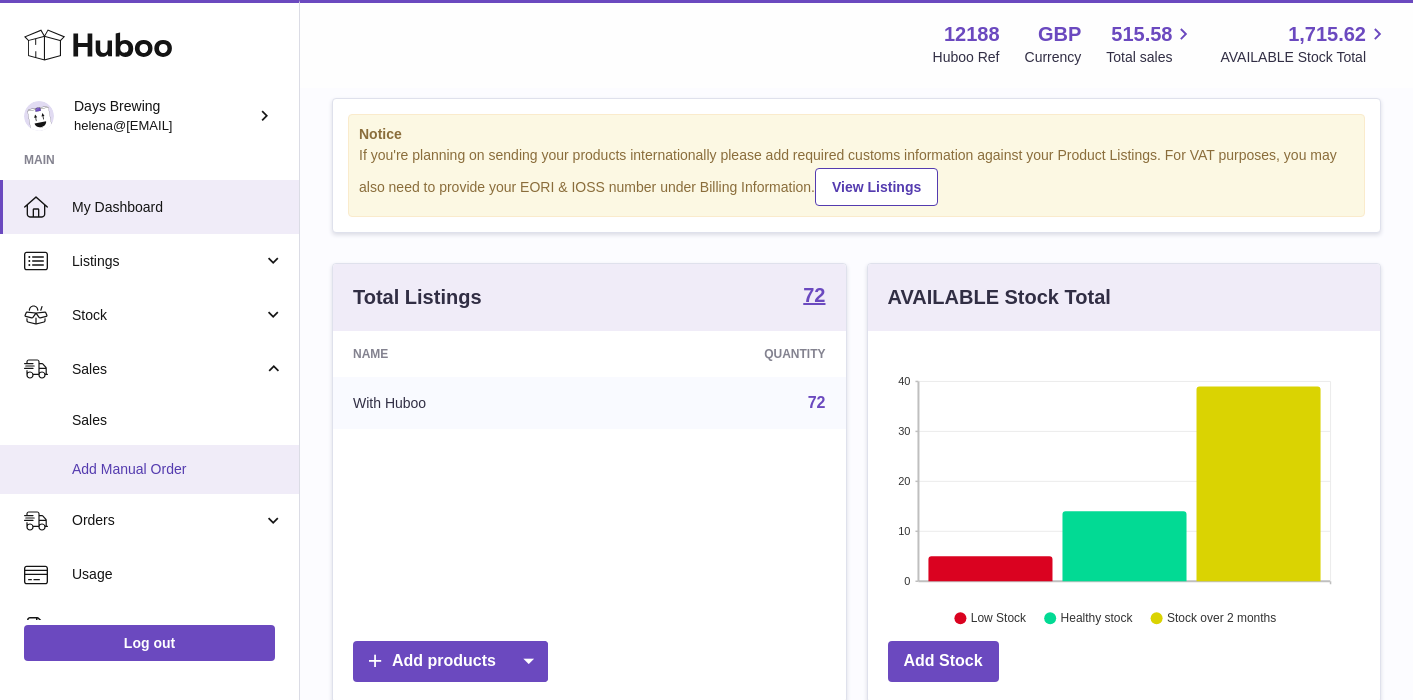 click on "Add Manual Order" at bounding box center [178, 469] 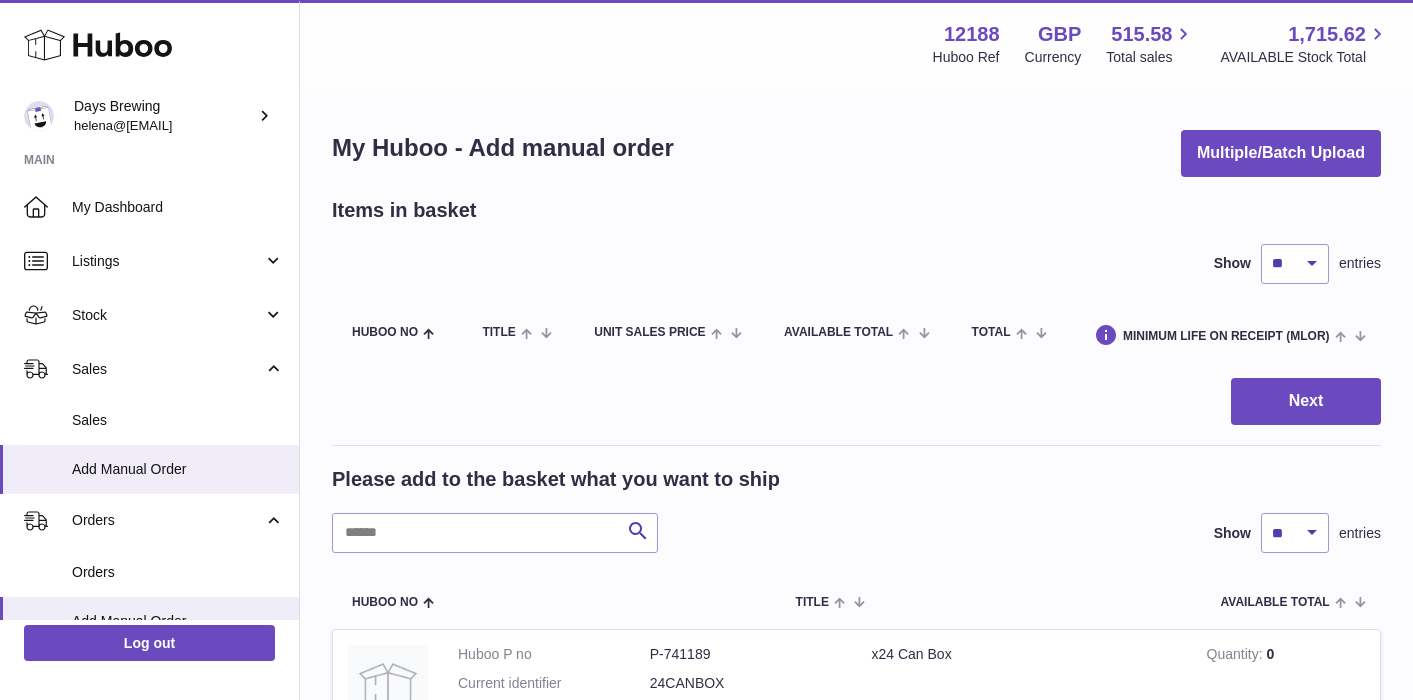 scroll, scrollTop: 111, scrollLeft: 0, axis: vertical 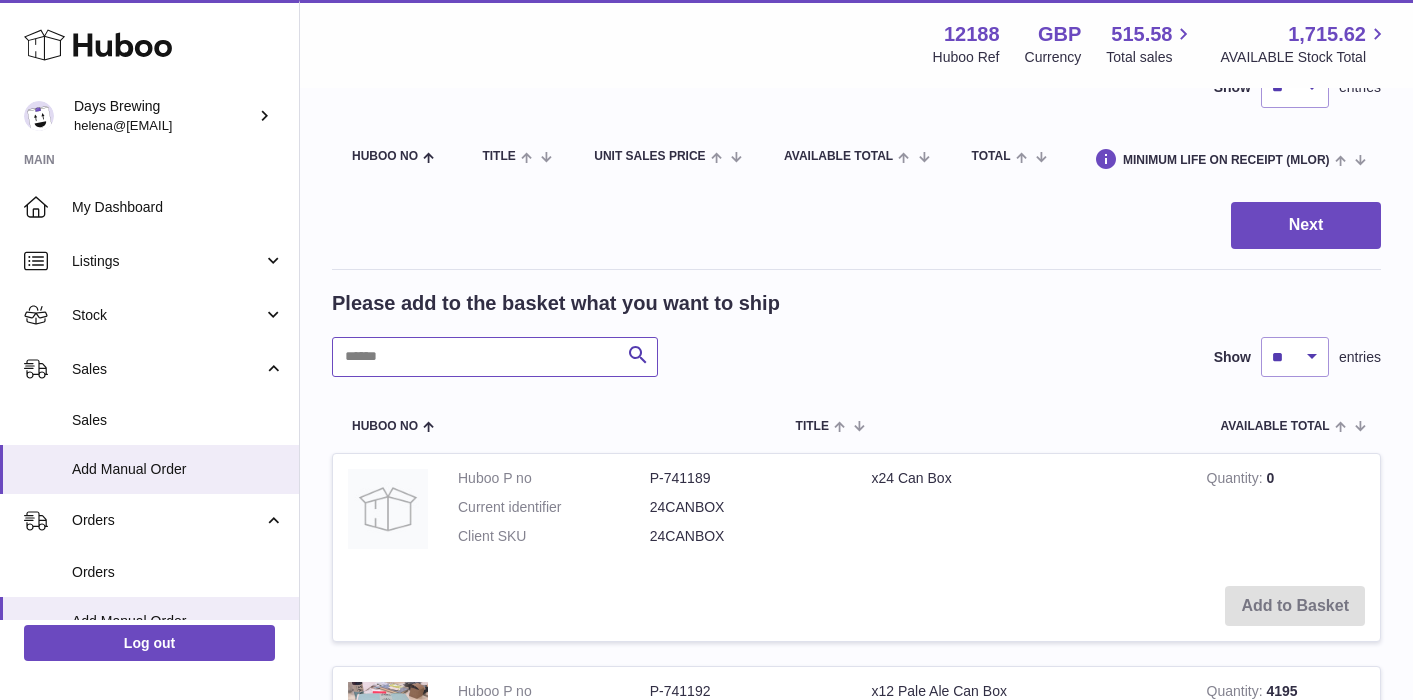 click at bounding box center (495, 357) 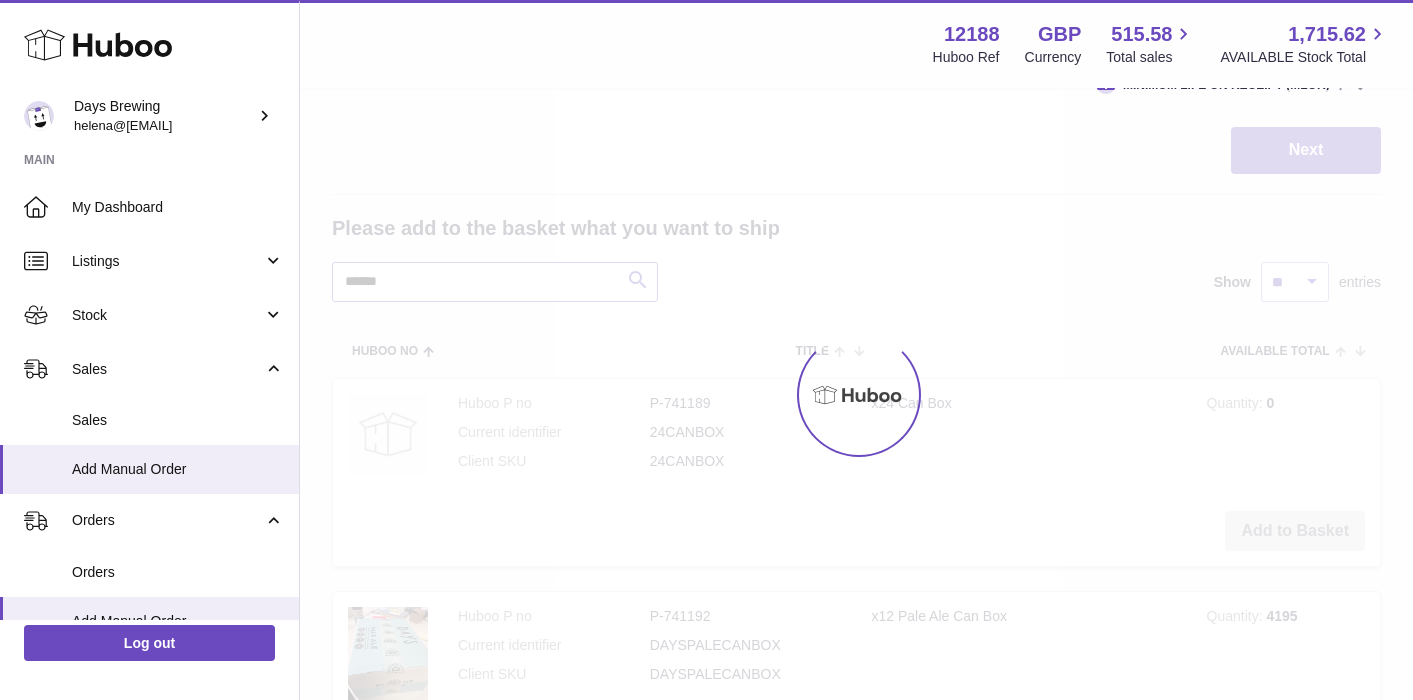 scroll, scrollTop: 256, scrollLeft: 0, axis: vertical 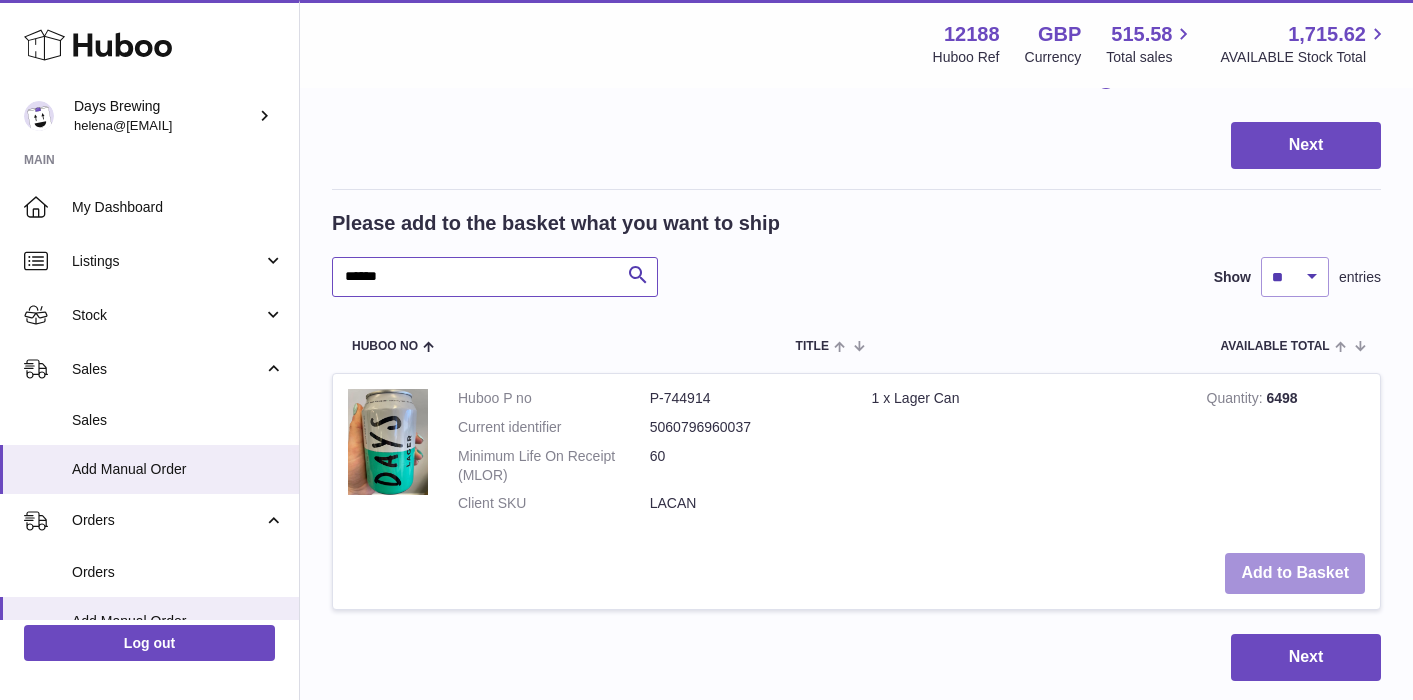 type on "******" 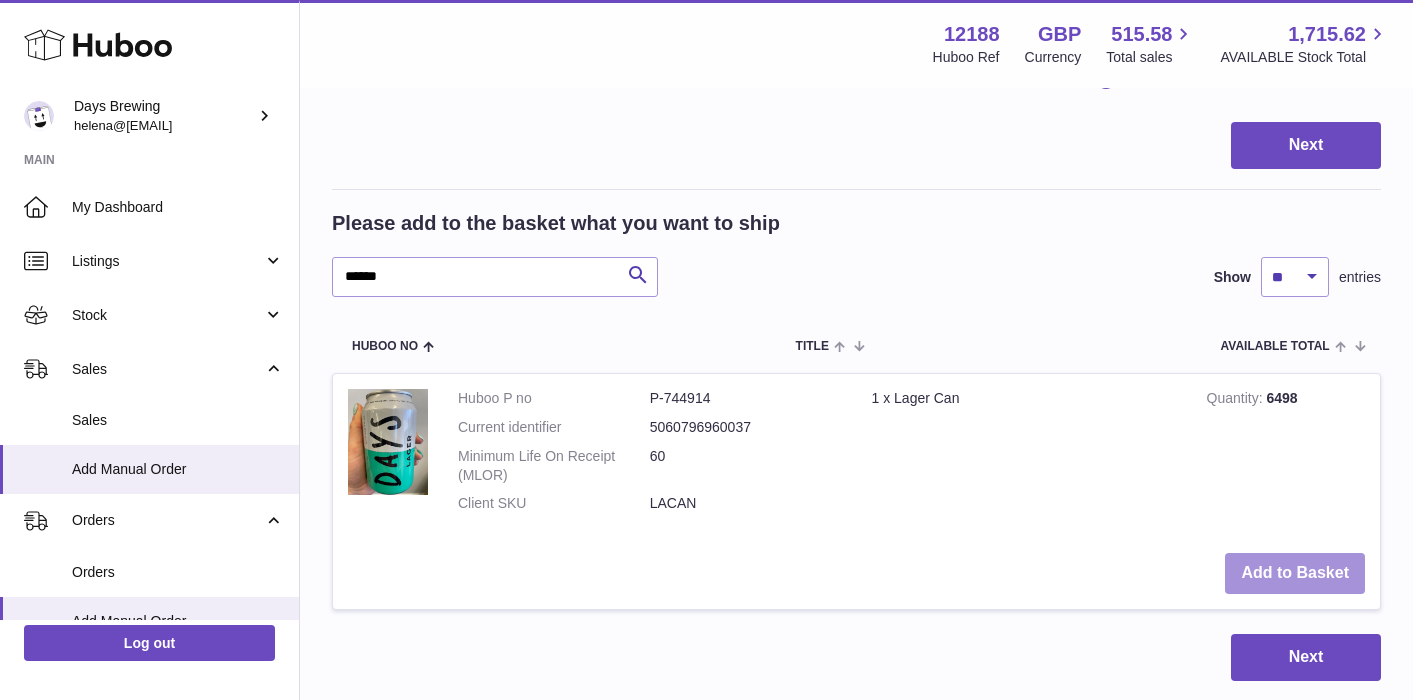 click on "Add to Basket" at bounding box center (1295, 573) 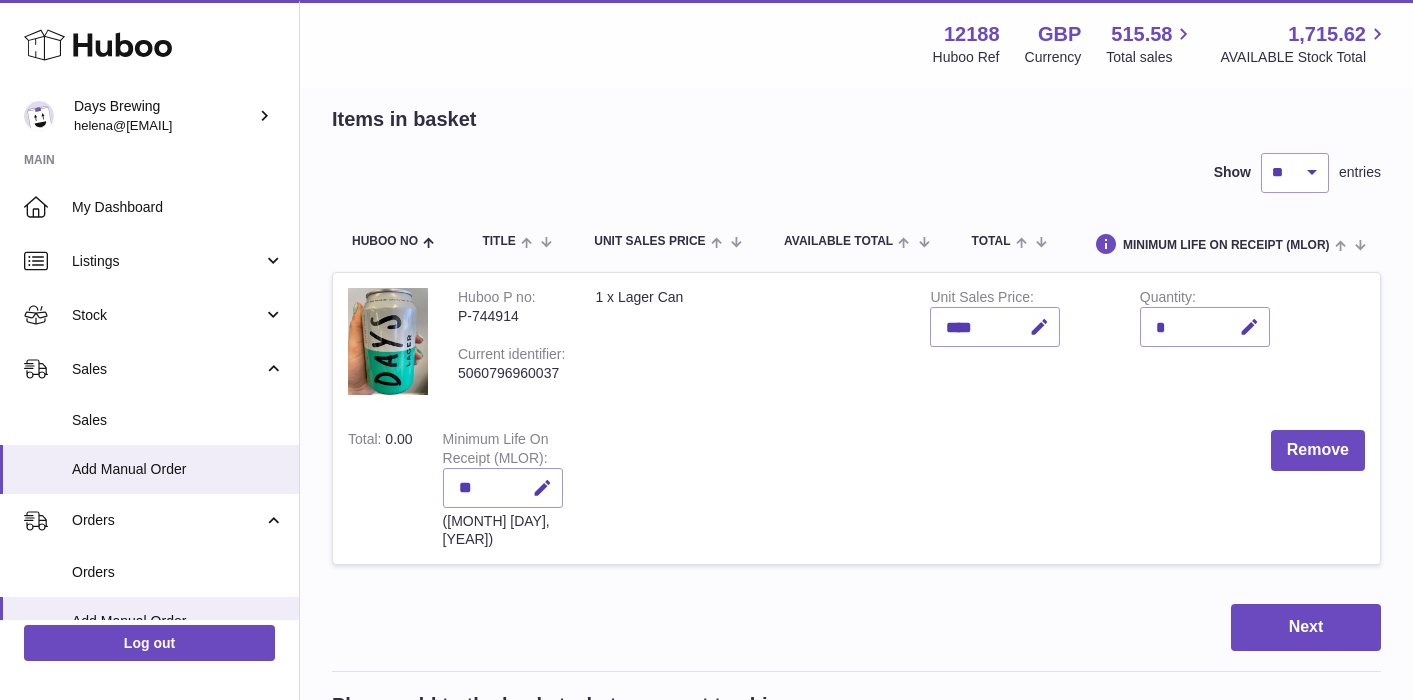 scroll, scrollTop: 71, scrollLeft: 0, axis: vertical 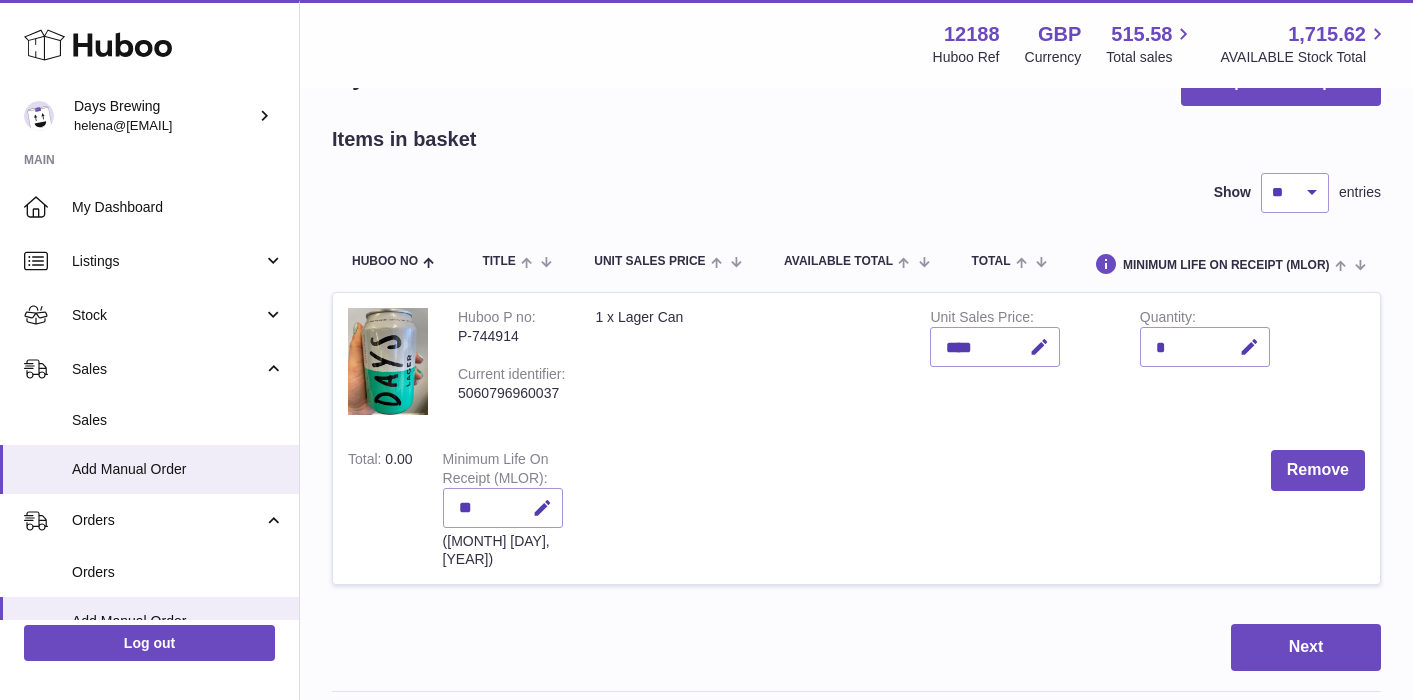 click on "*" at bounding box center (1205, 347) 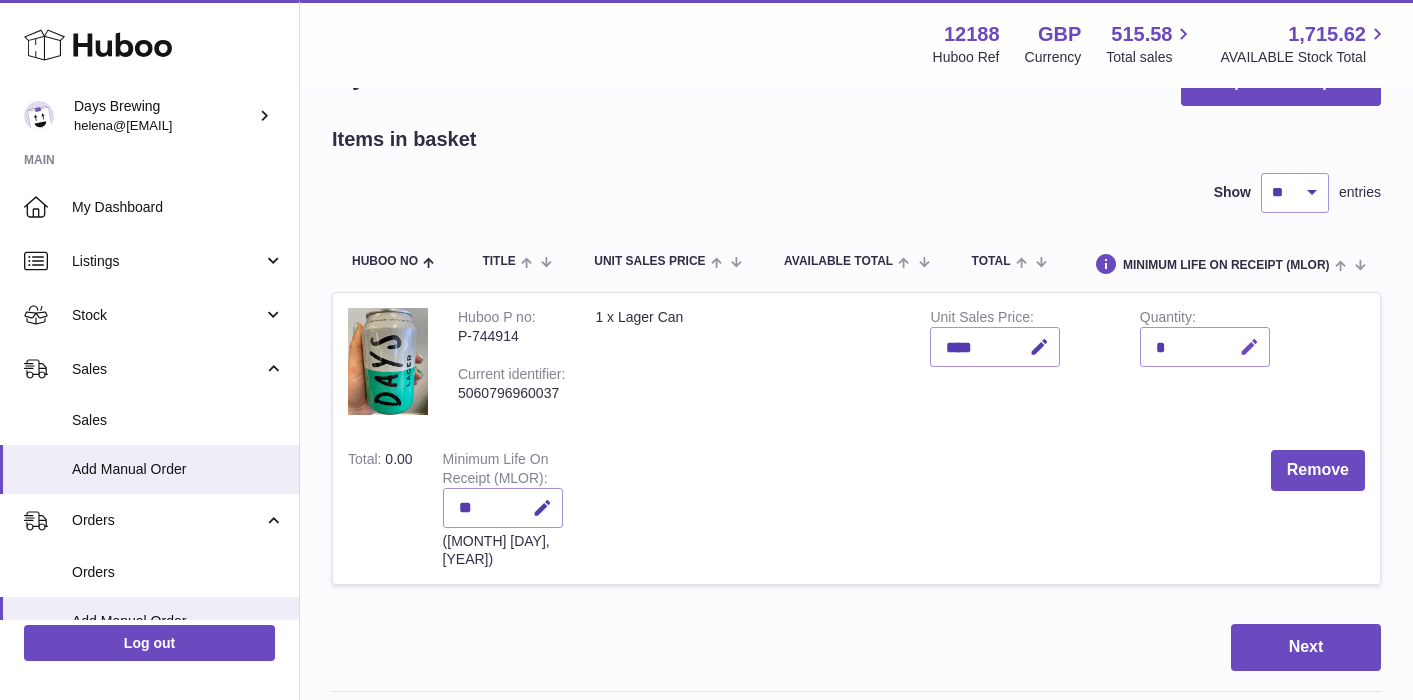 click at bounding box center [1249, 347] 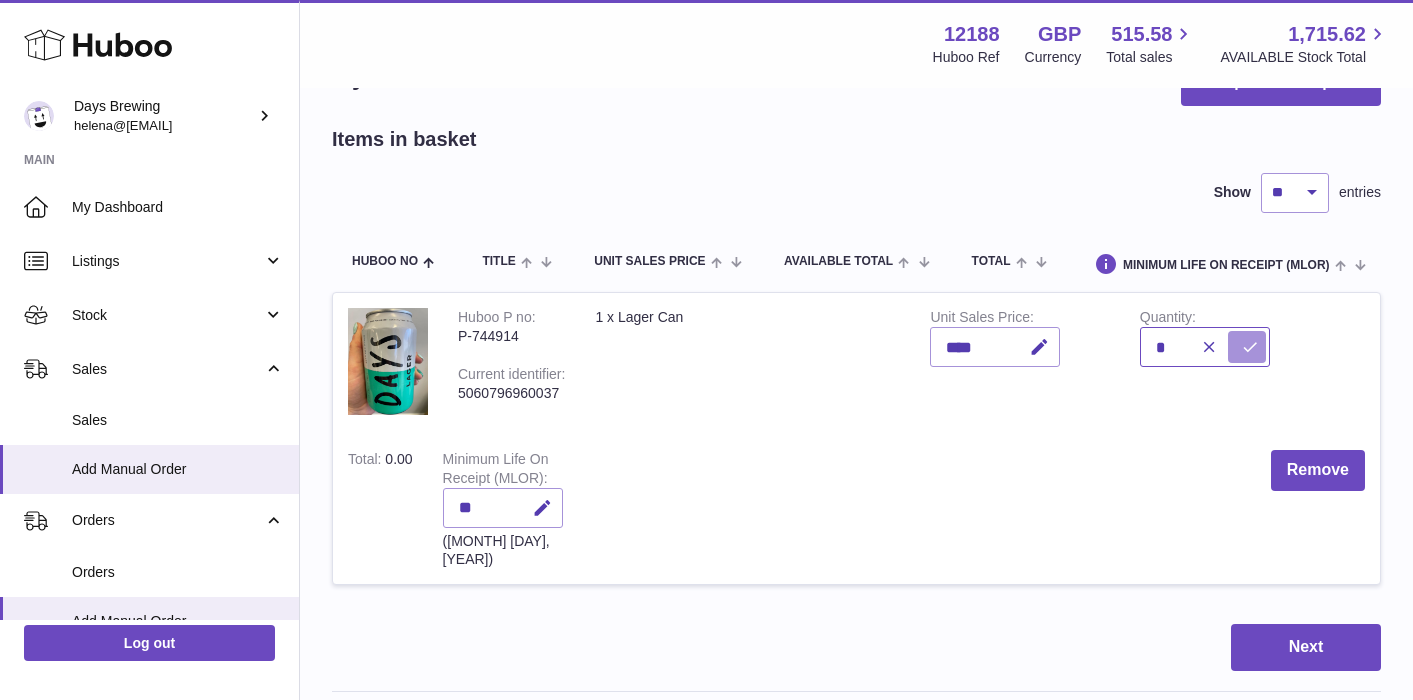 type on "*" 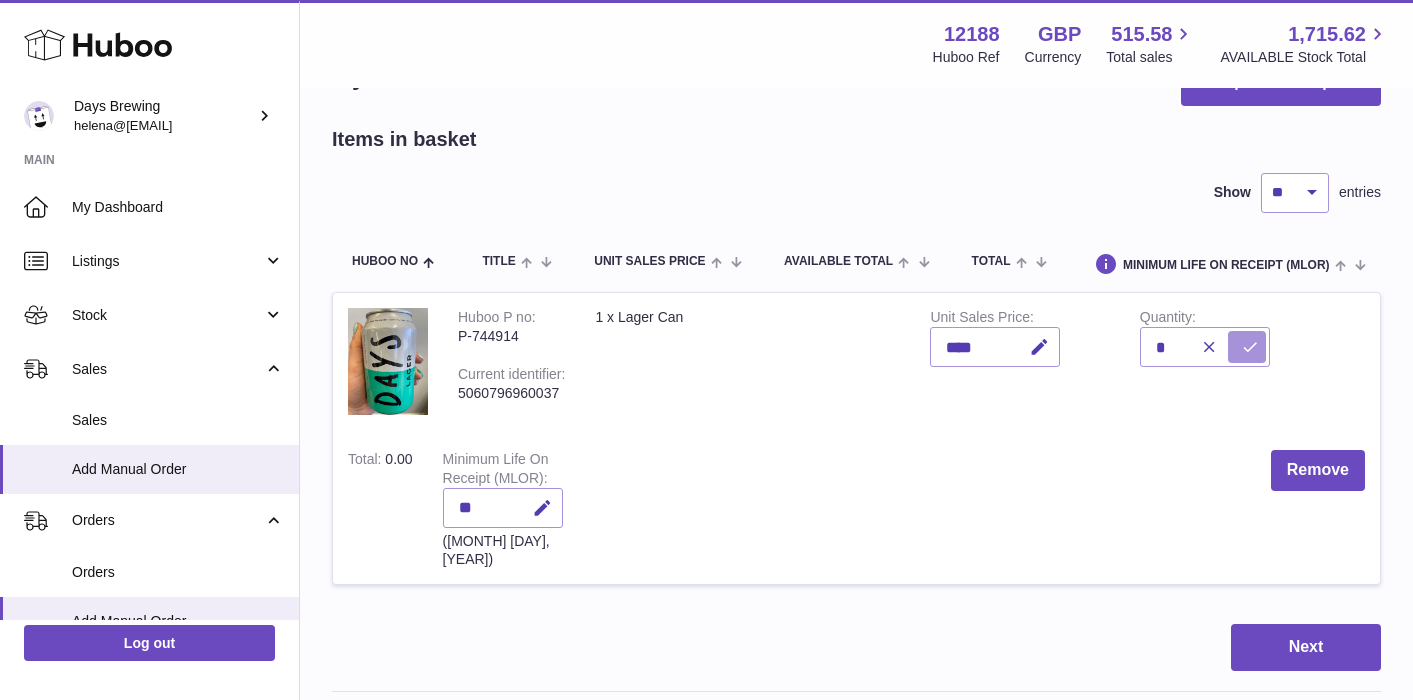 click at bounding box center (1247, 347) 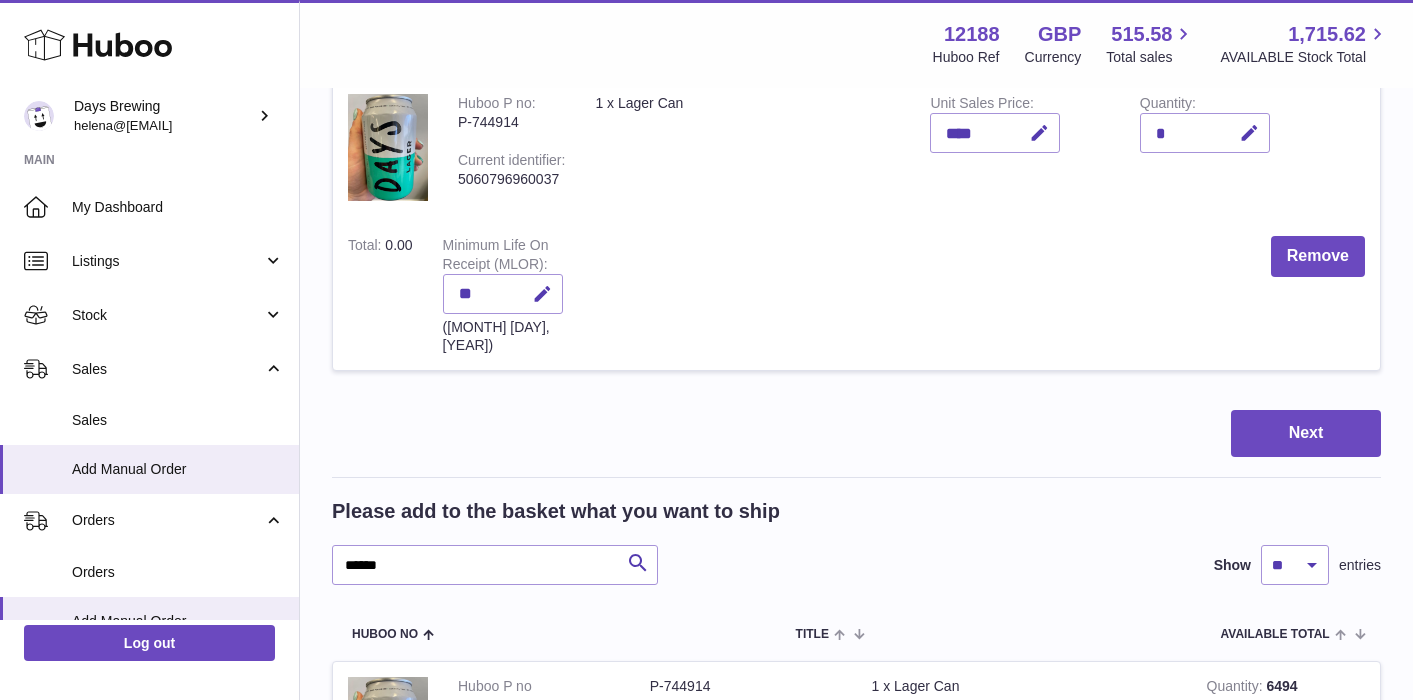 scroll, scrollTop: 323, scrollLeft: 0, axis: vertical 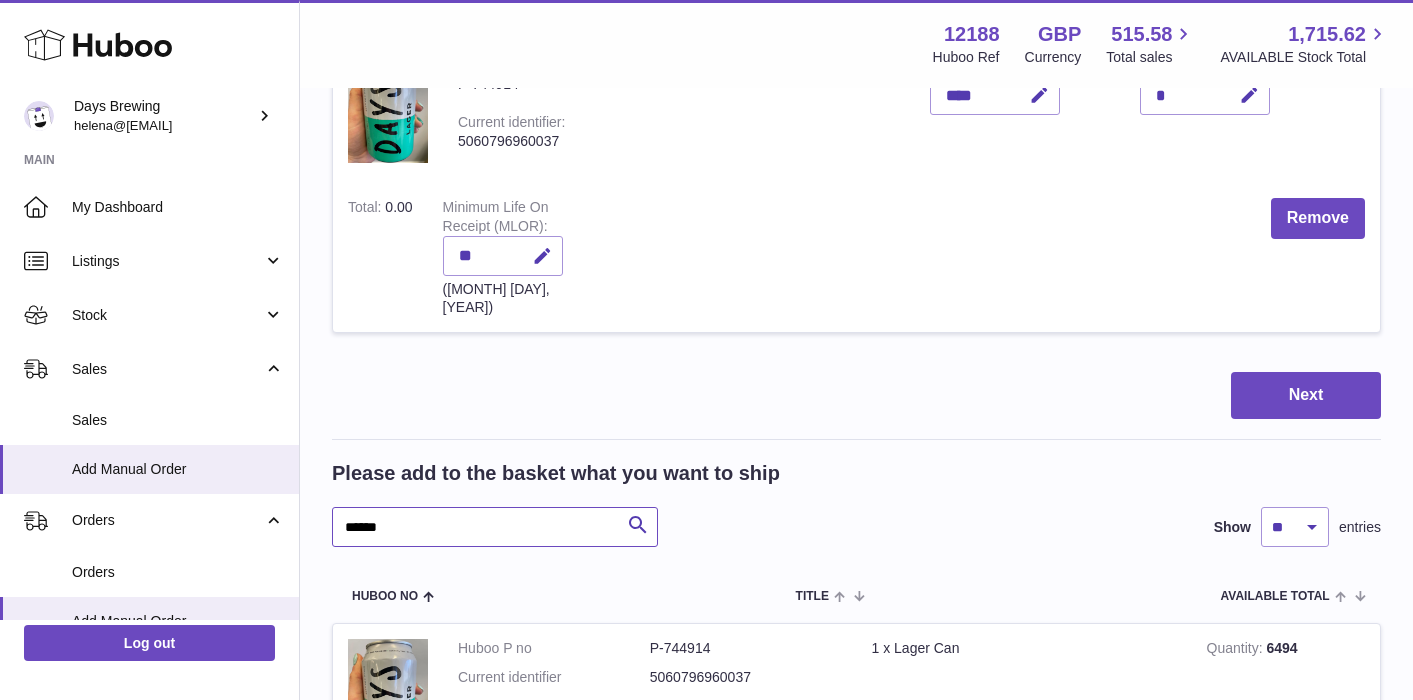 drag, startPoint x: 435, startPoint y: 514, endPoint x: 299, endPoint y: 514, distance: 136 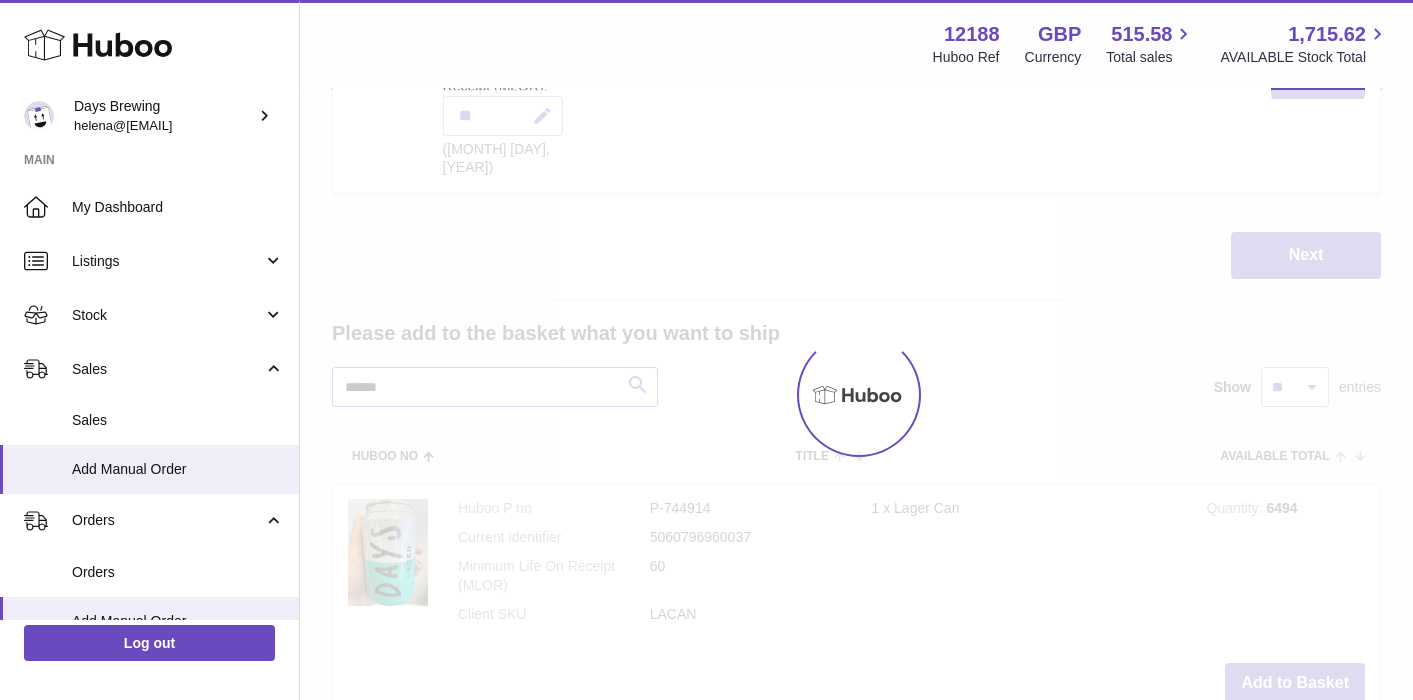 scroll, scrollTop: 504, scrollLeft: 0, axis: vertical 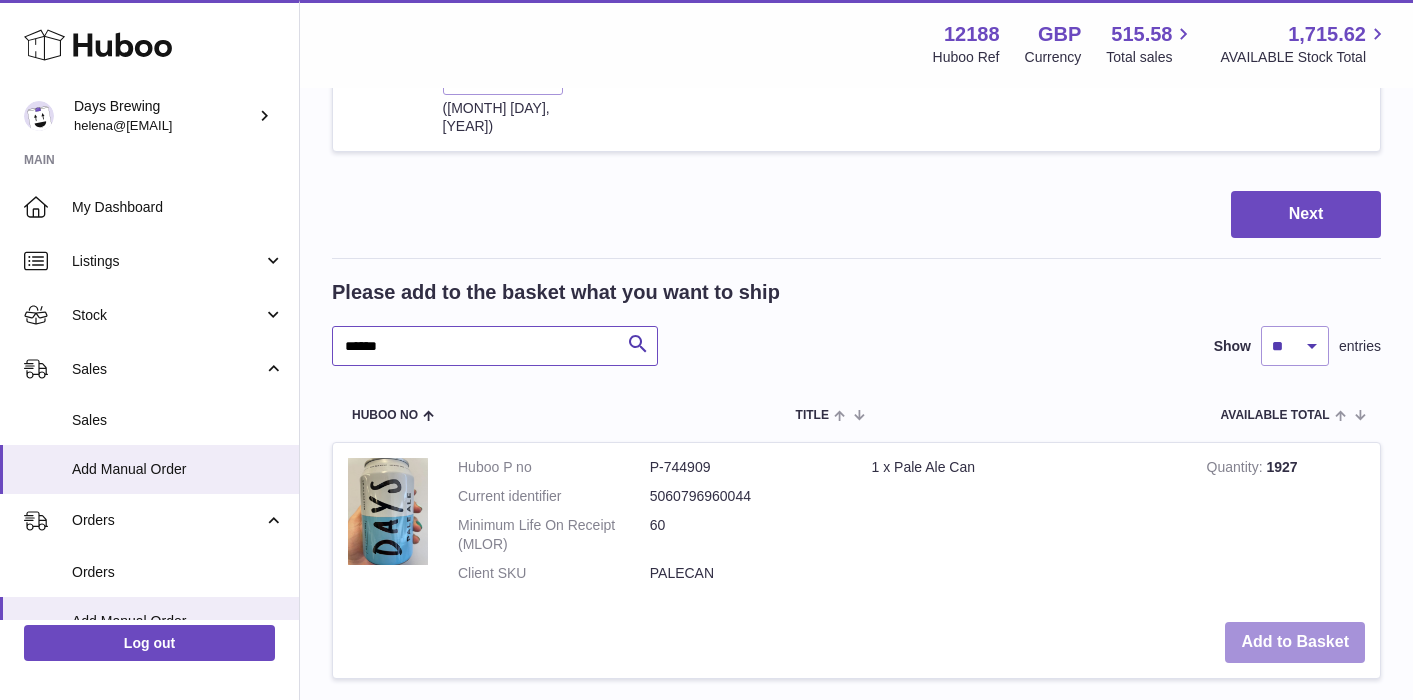 type on "******" 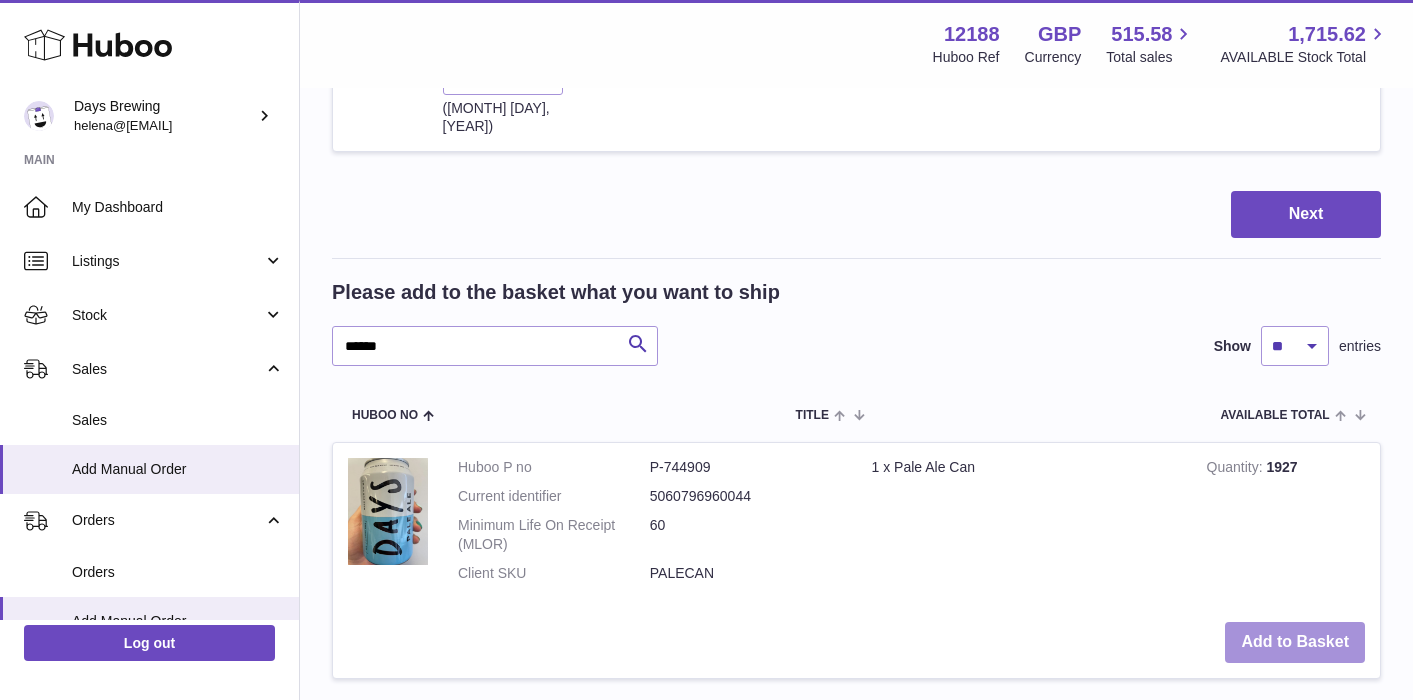 click on "Add to Basket" at bounding box center [1295, 642] 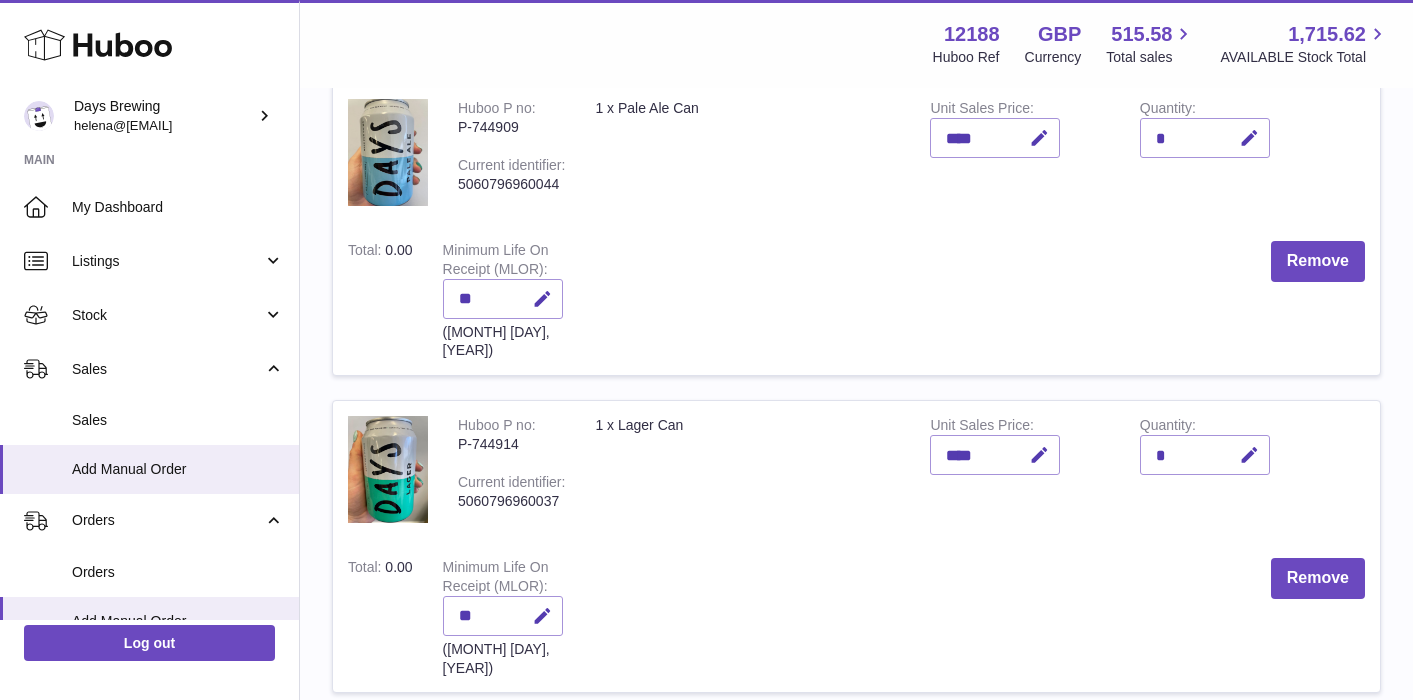 scroll, scrollTop: 272, scrollLeft: 0, axis: vertical 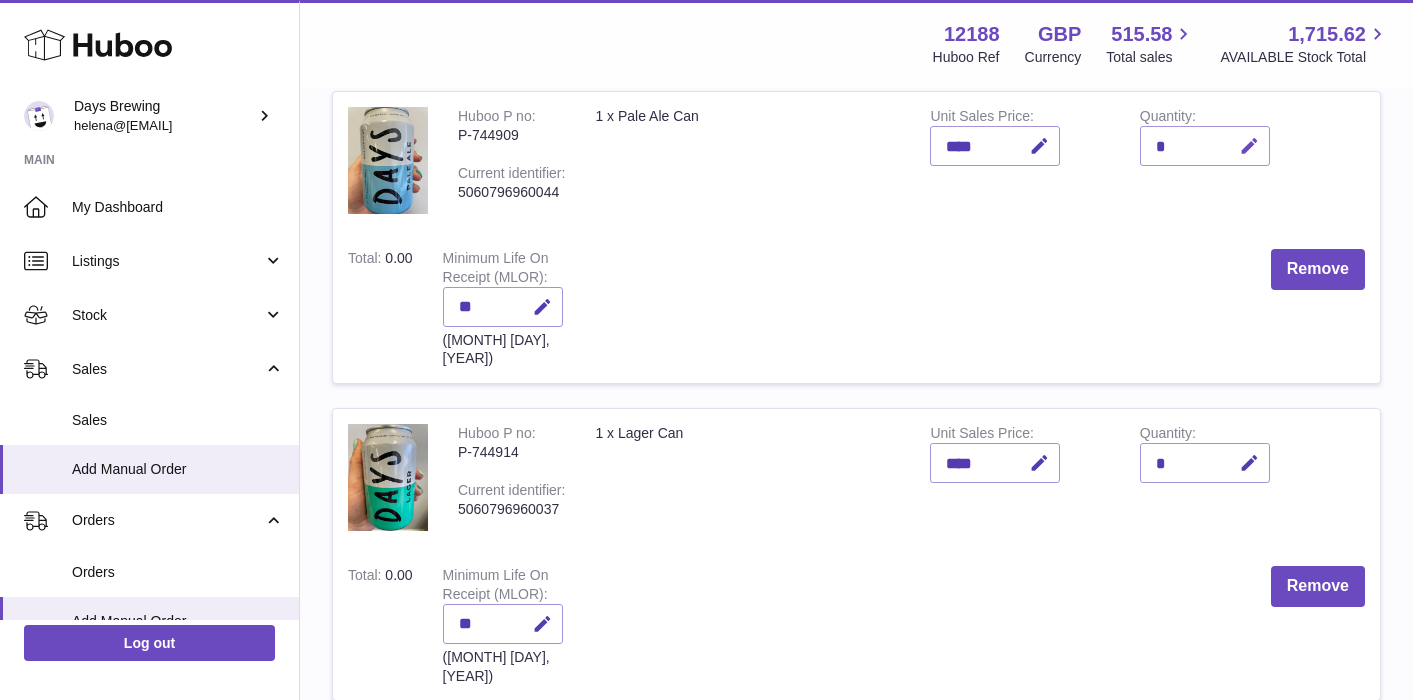 click at bounding box center (1249, 146) 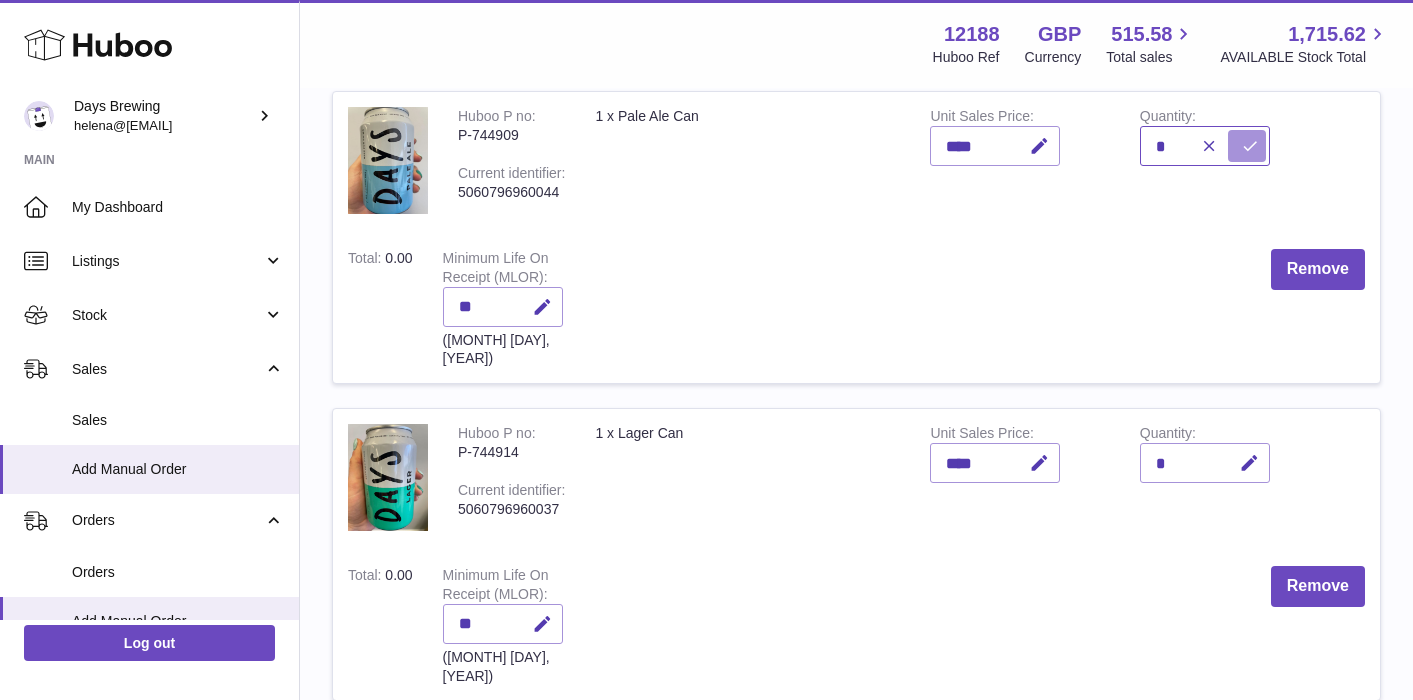 type on "*" 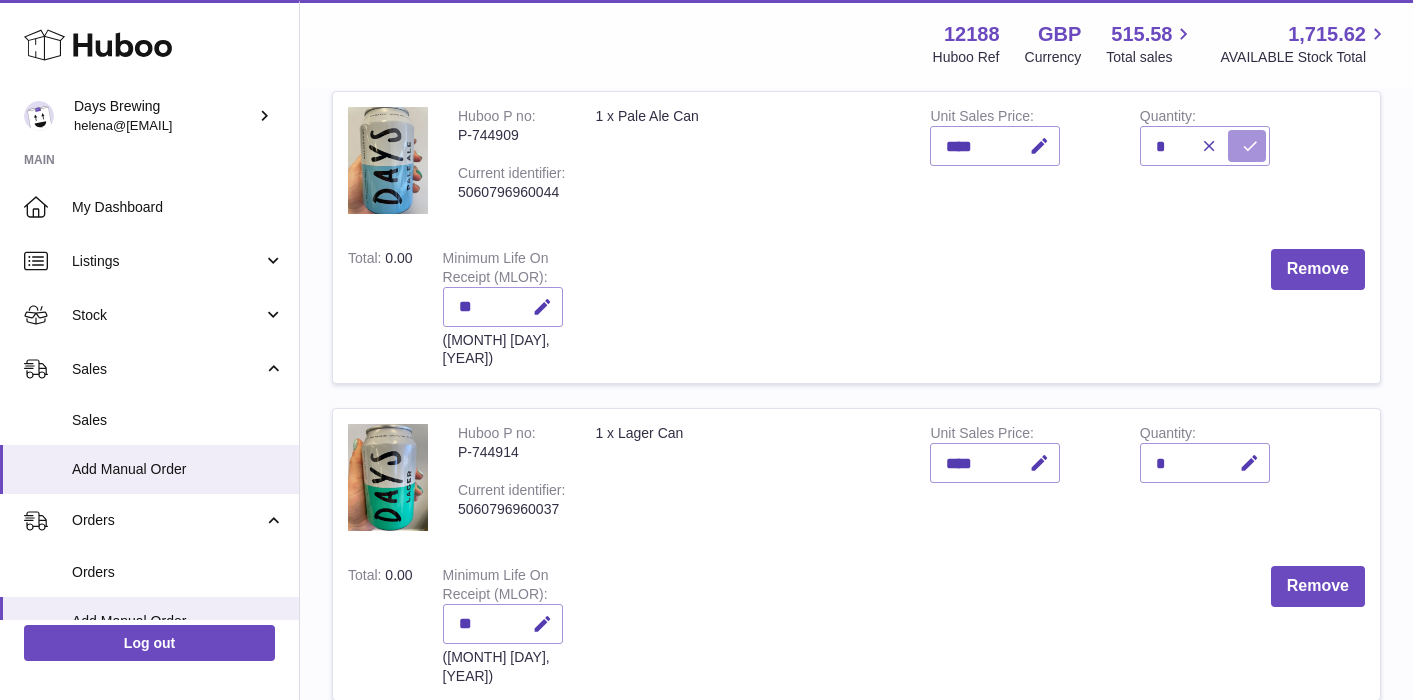 click at bounding box center (1250, 146) 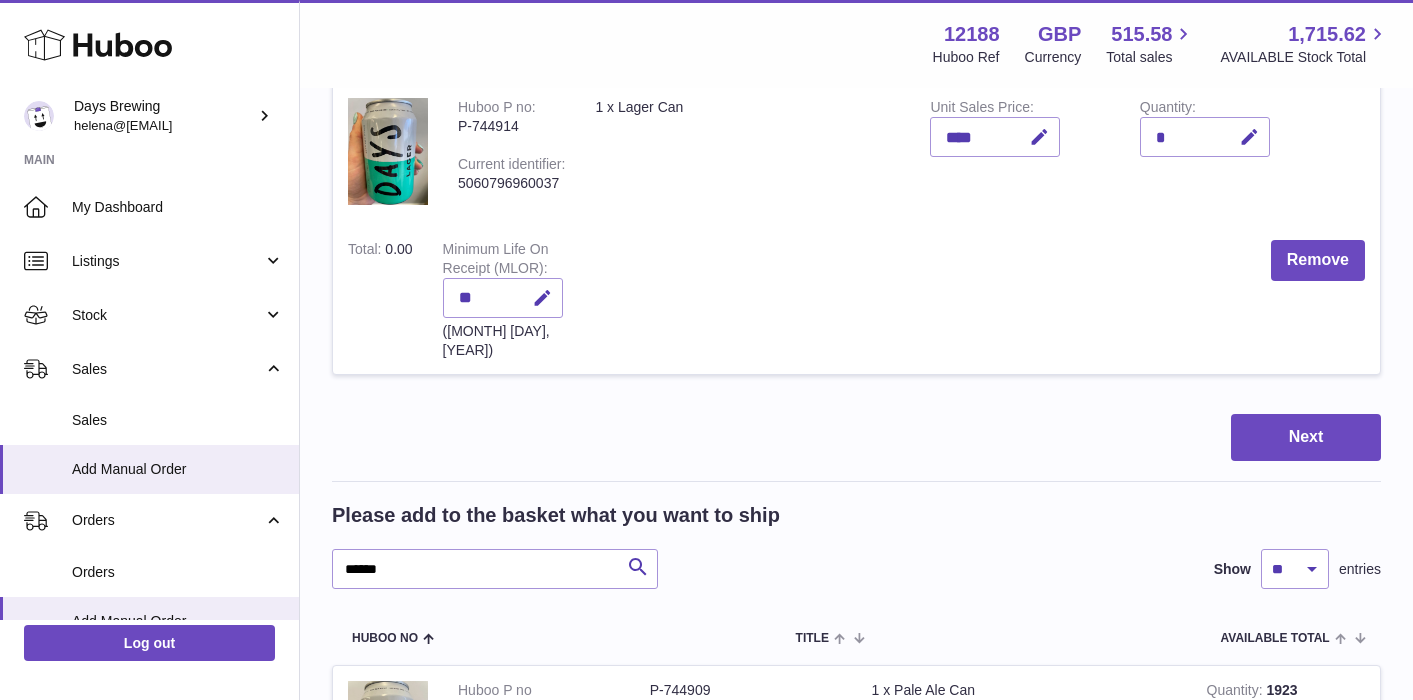 scroll, scrollTop: 647, scrollLeft: 0, axis: vertical 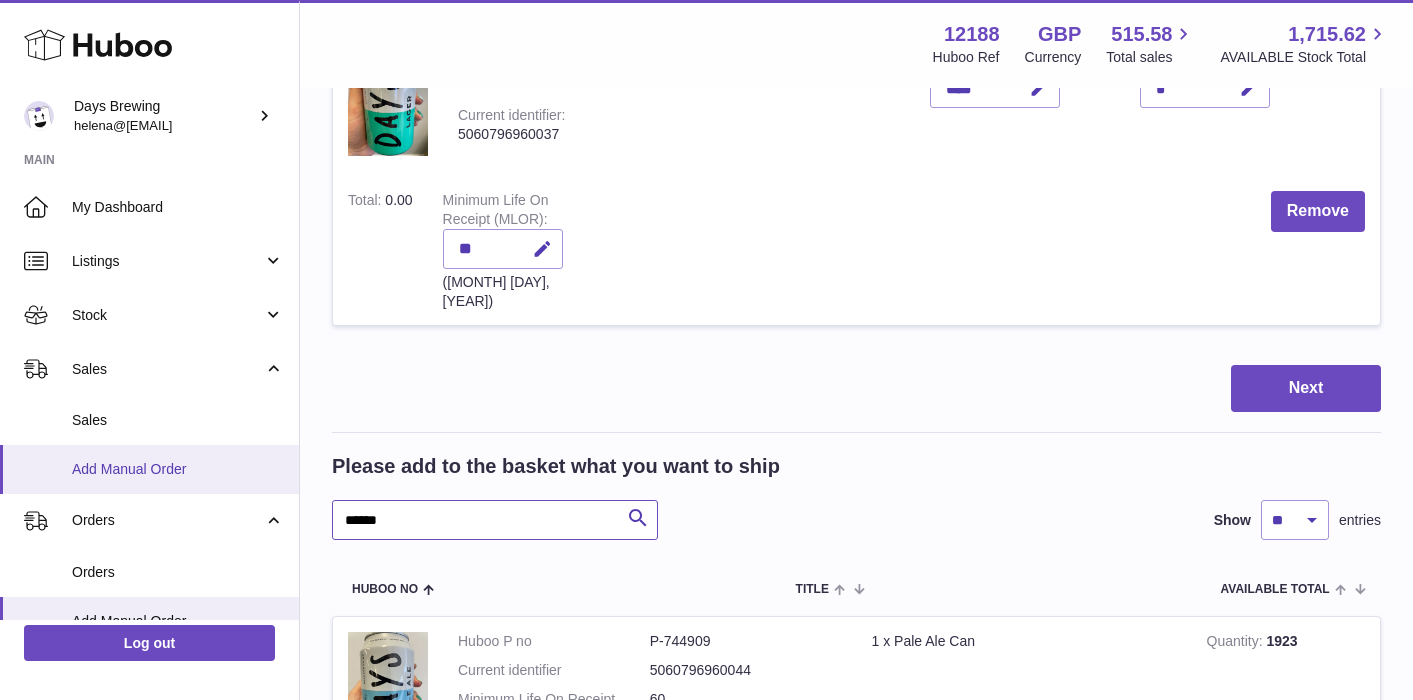 drag, startPoint x: 467, startPoint y: 481, endPoint x: 271, endPoint y: 479, distance: 196.01021 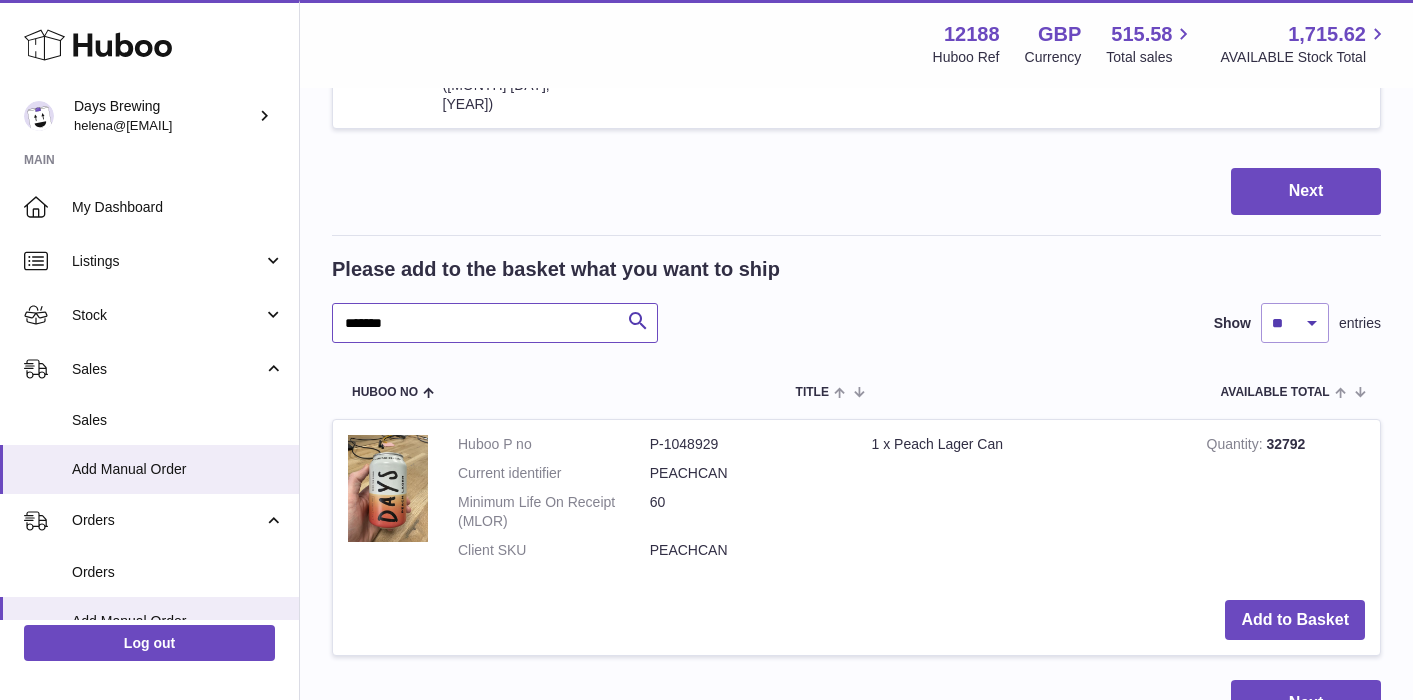 scroll, scrollTop: 956, scrollLeft: 0, axis: vertical 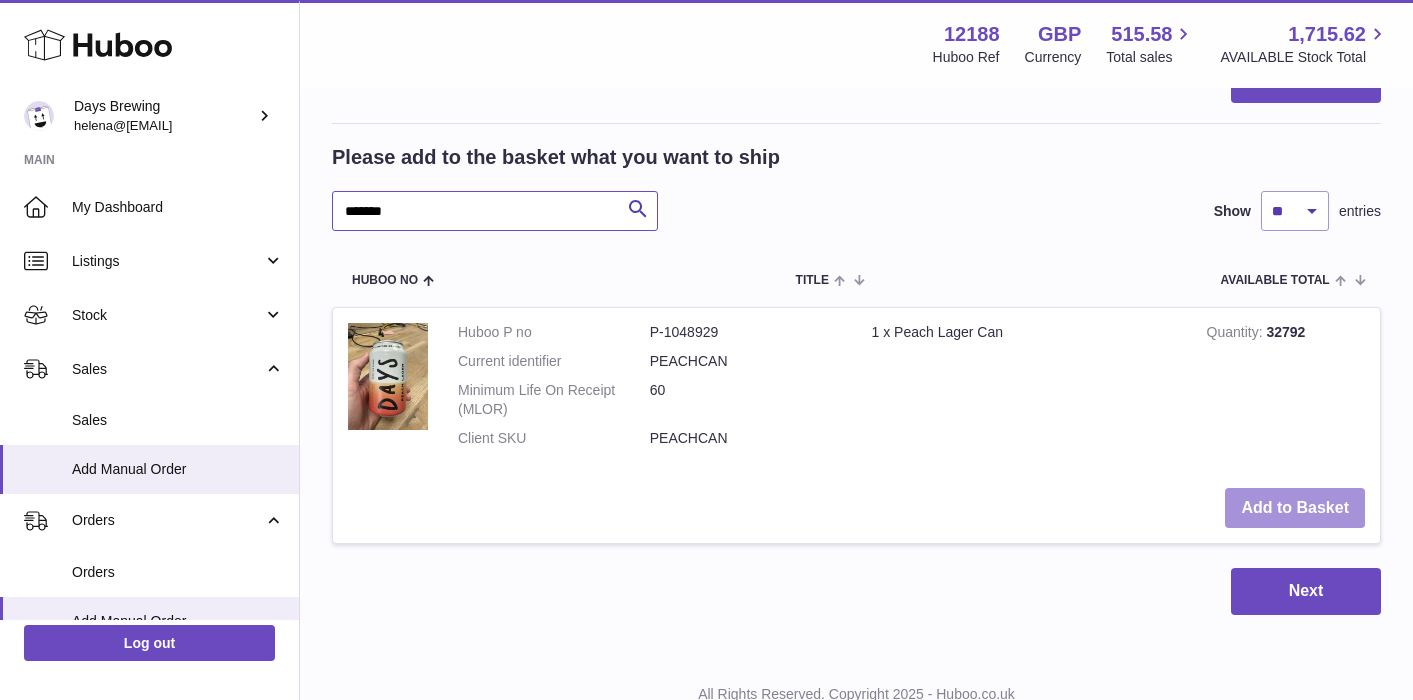 type on "*******" 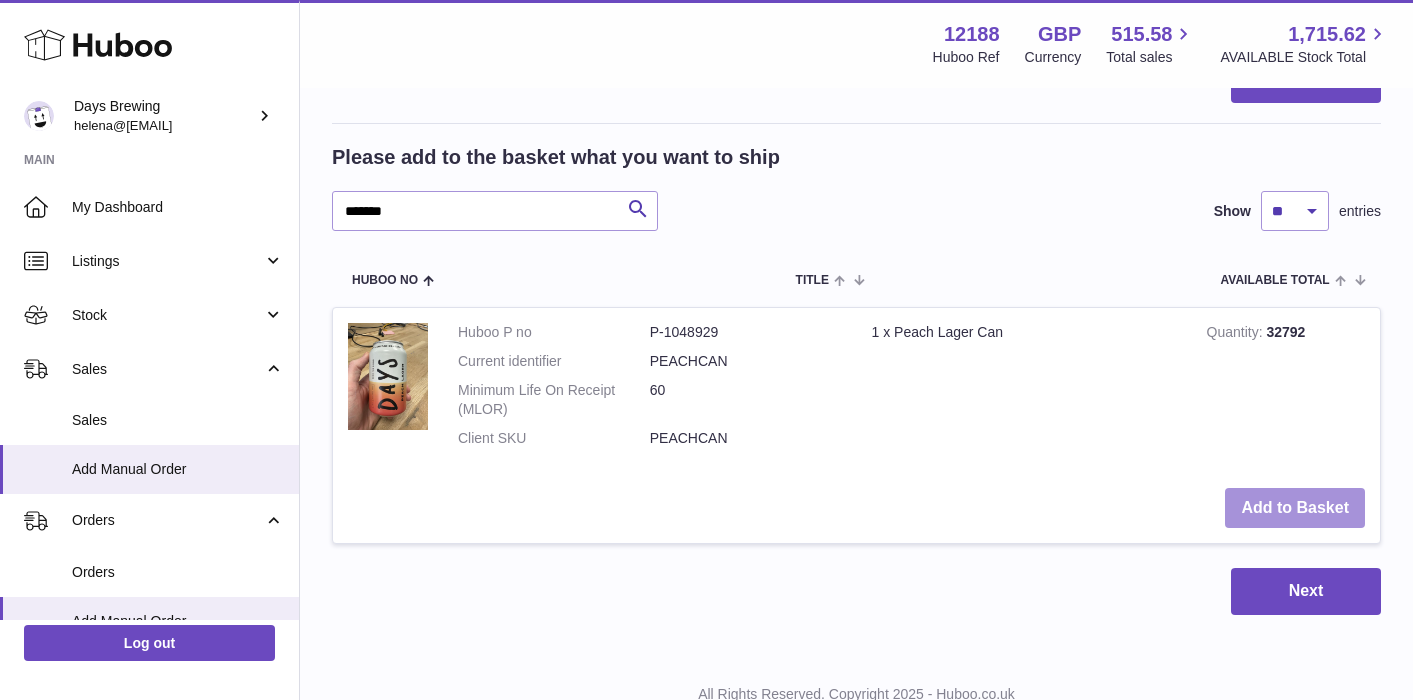 click on "Add to Basket" at bounding box center (1295, 508) 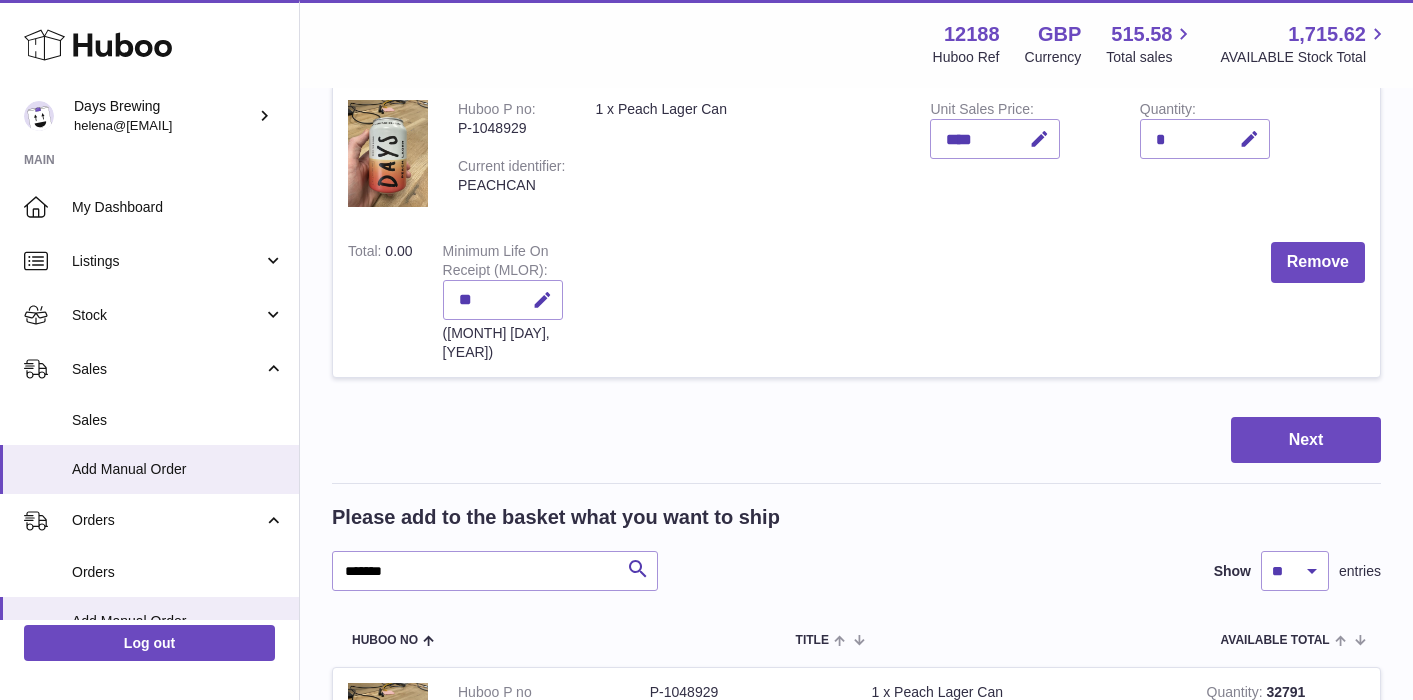 scroll, scrollTop: 909, scrollLeft: 0, axis: vertical 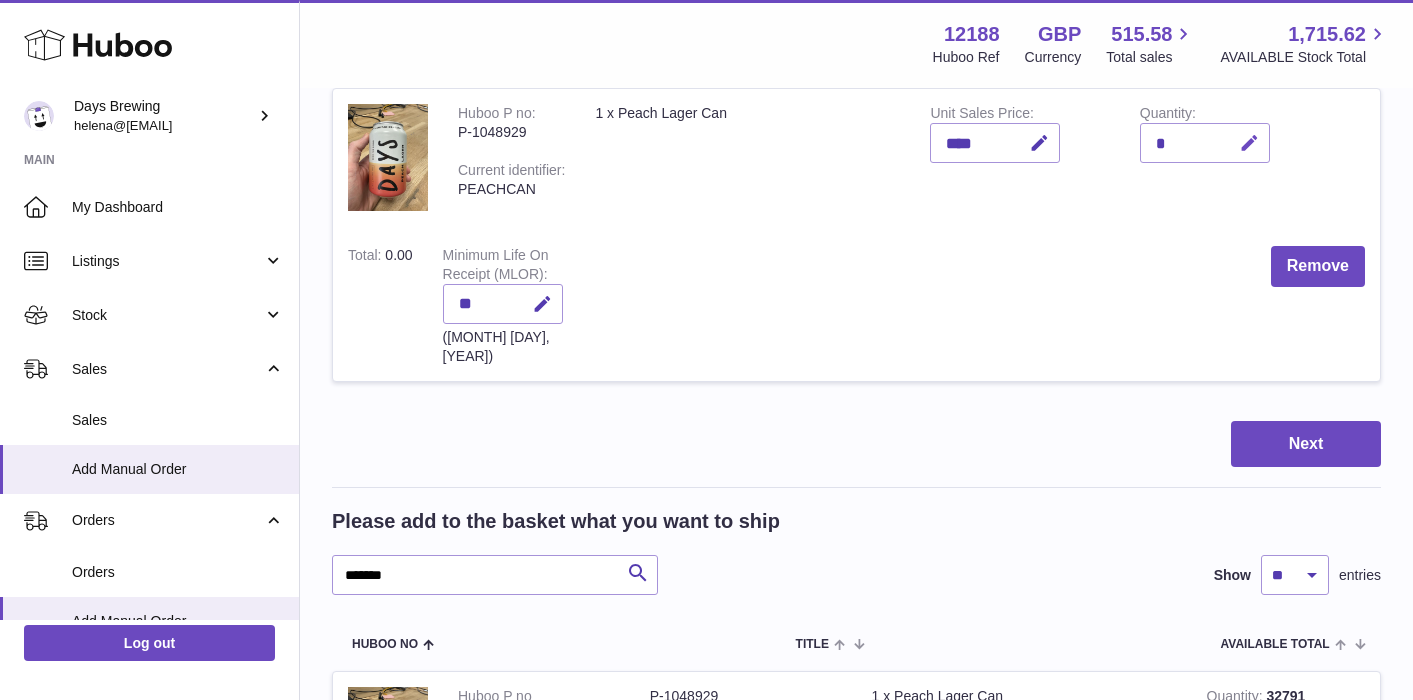 click at bounding box center (1249, 143) 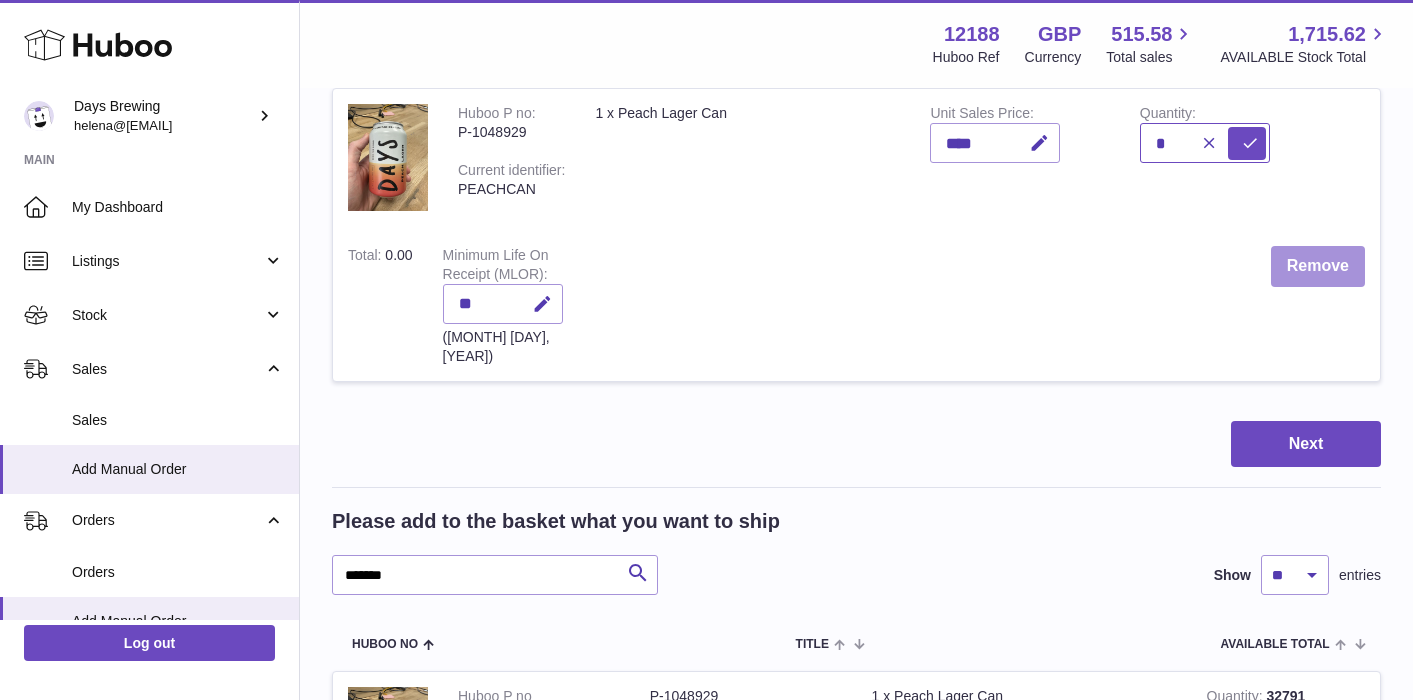 type on "*" 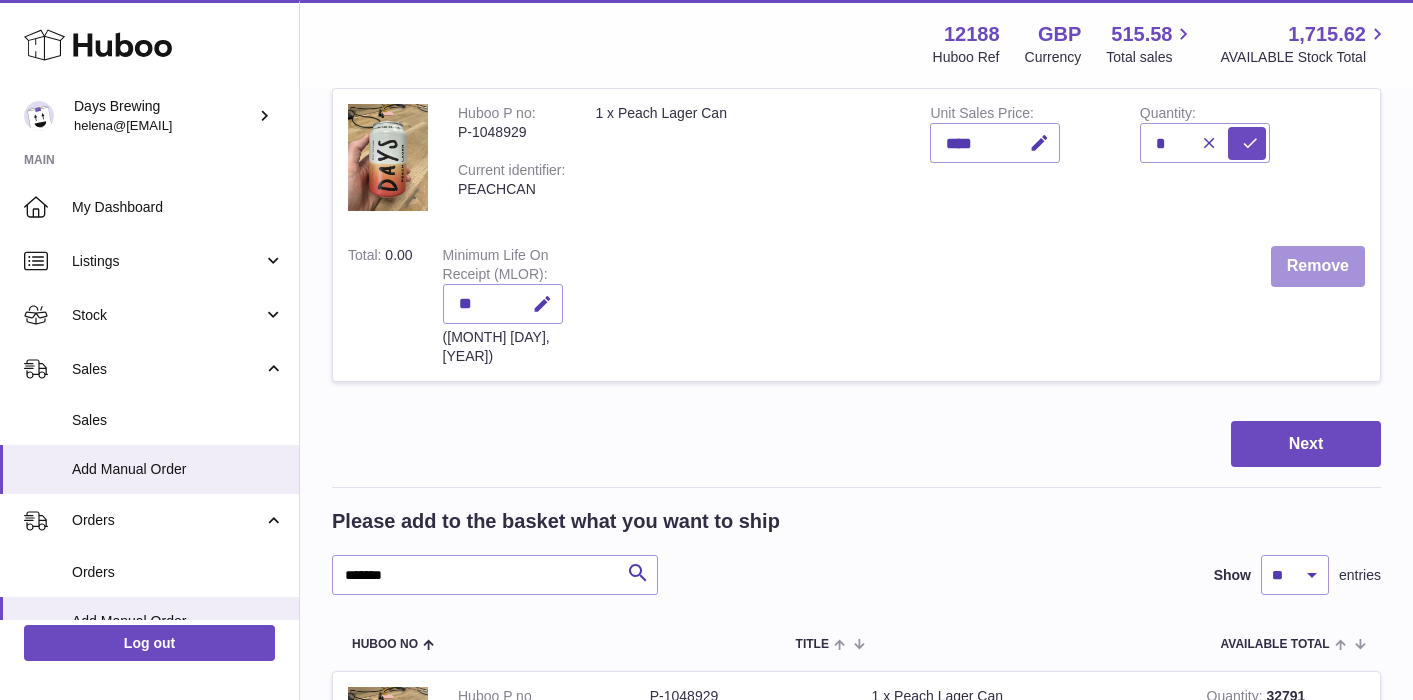 click on "Remove" at bounding box center [1318, 266] 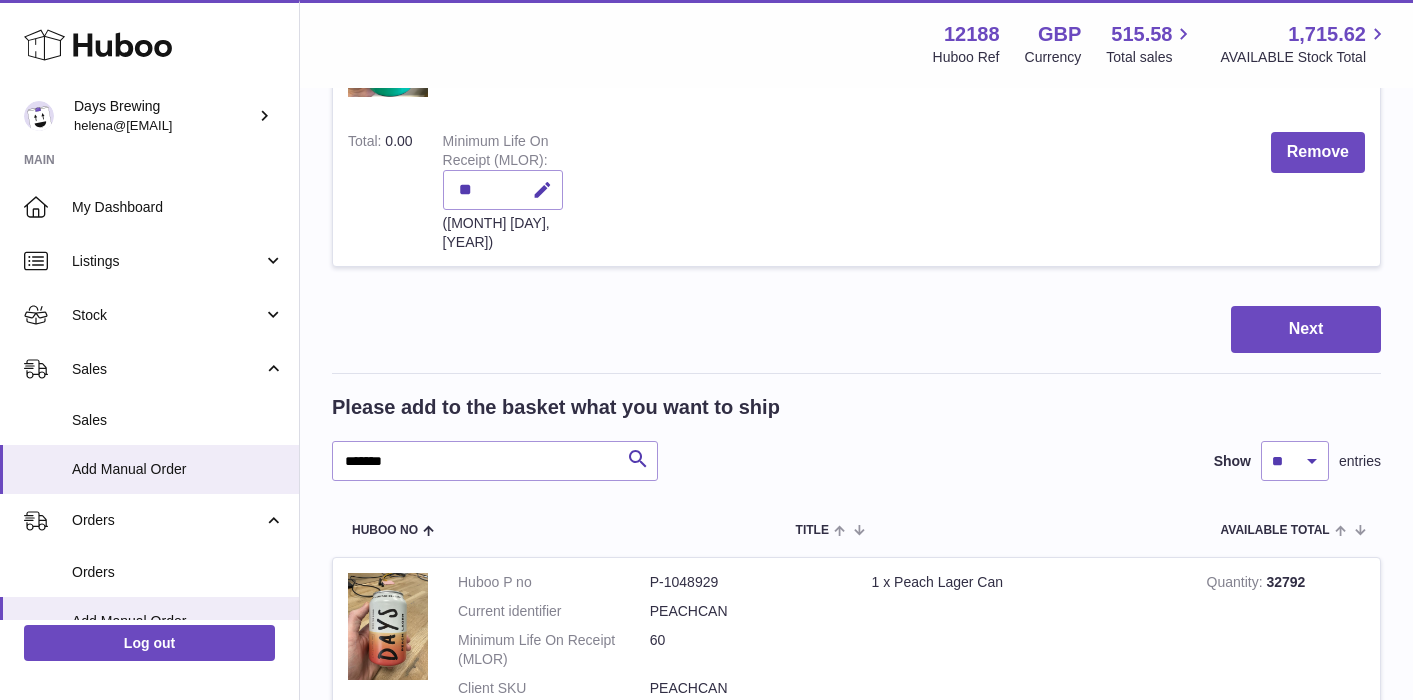 scroll, scrollTop: 793, scrollLeft: 0, axis: vertical 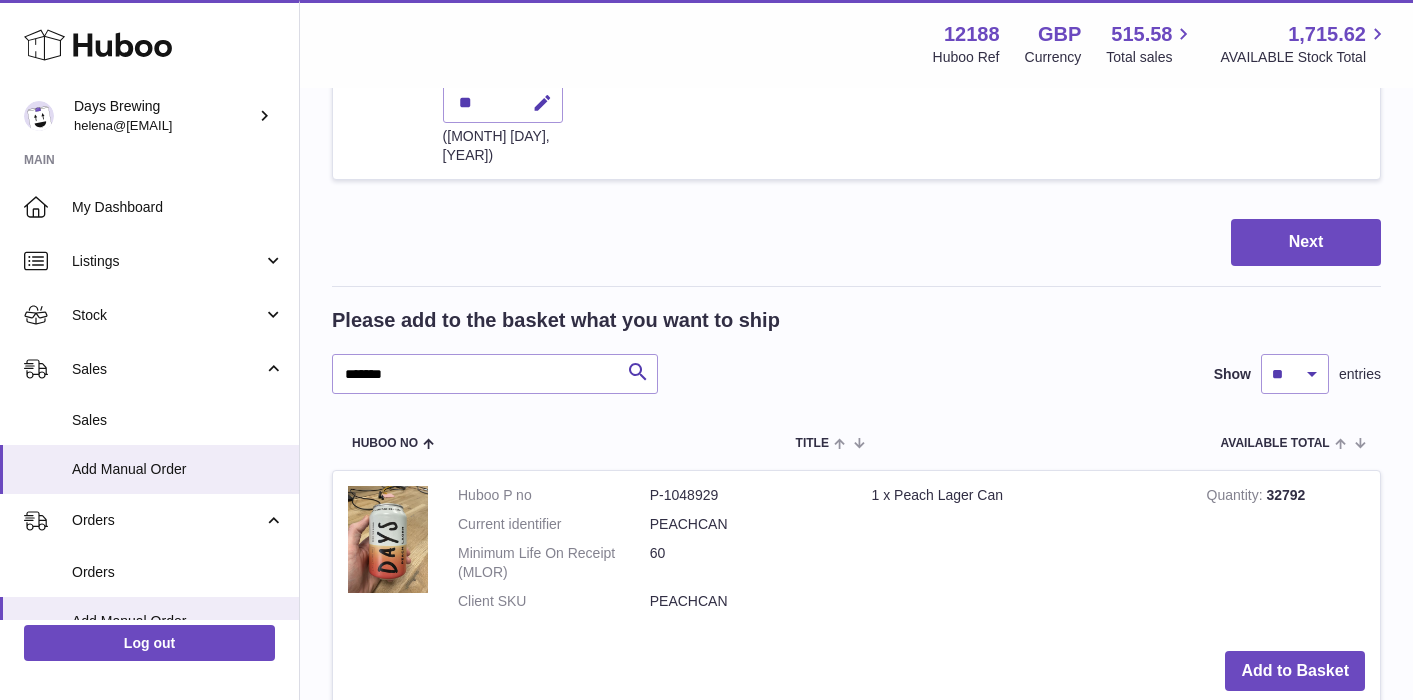 click on "Quantity 32792" at bounding box center [1286, 553] 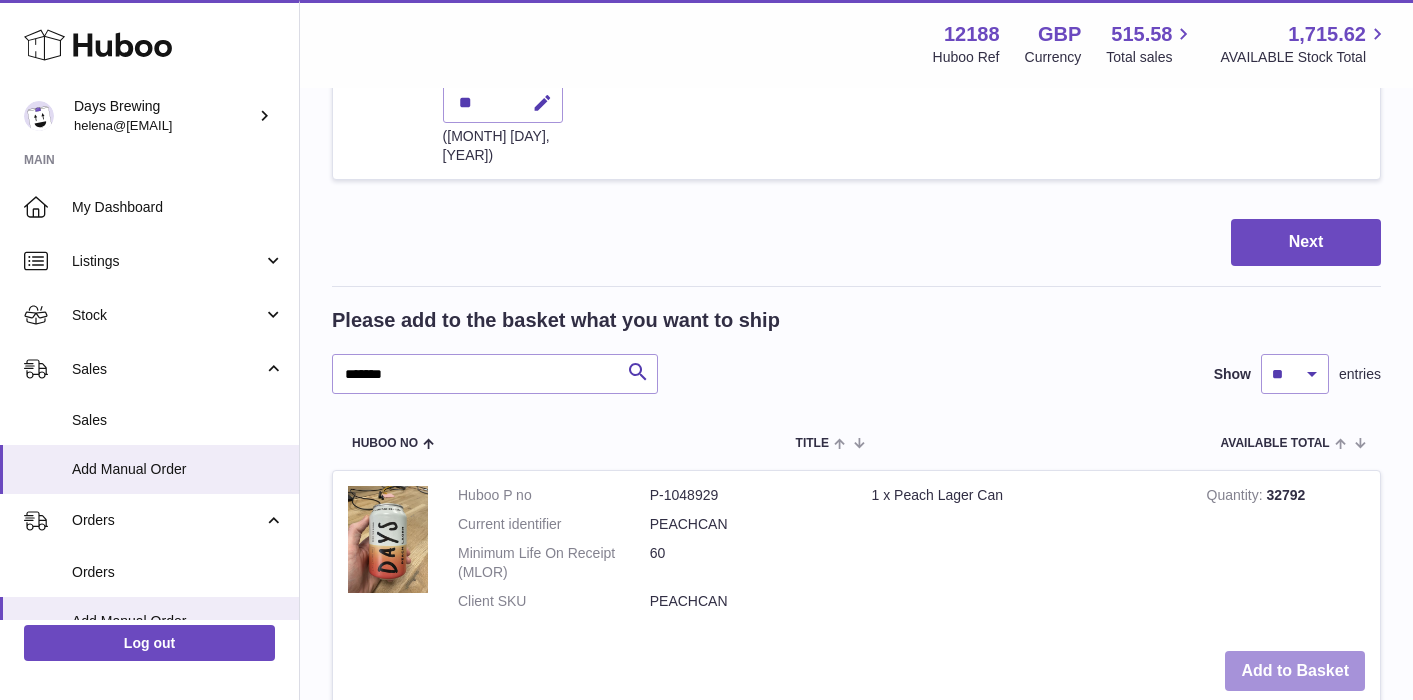 click on "Add to Basket" at bounding box center (1295, 671) 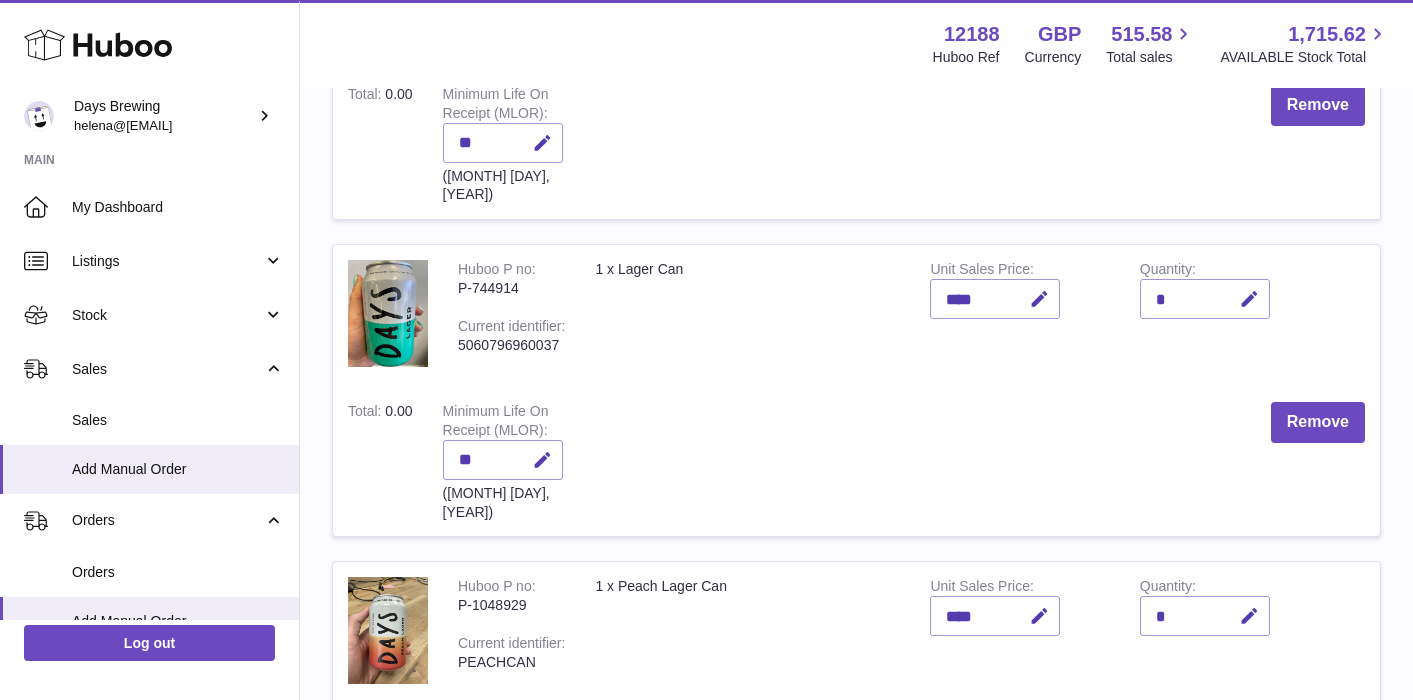 scroll, scrollTop: 468, scrollLeft: 0, axis: vertical 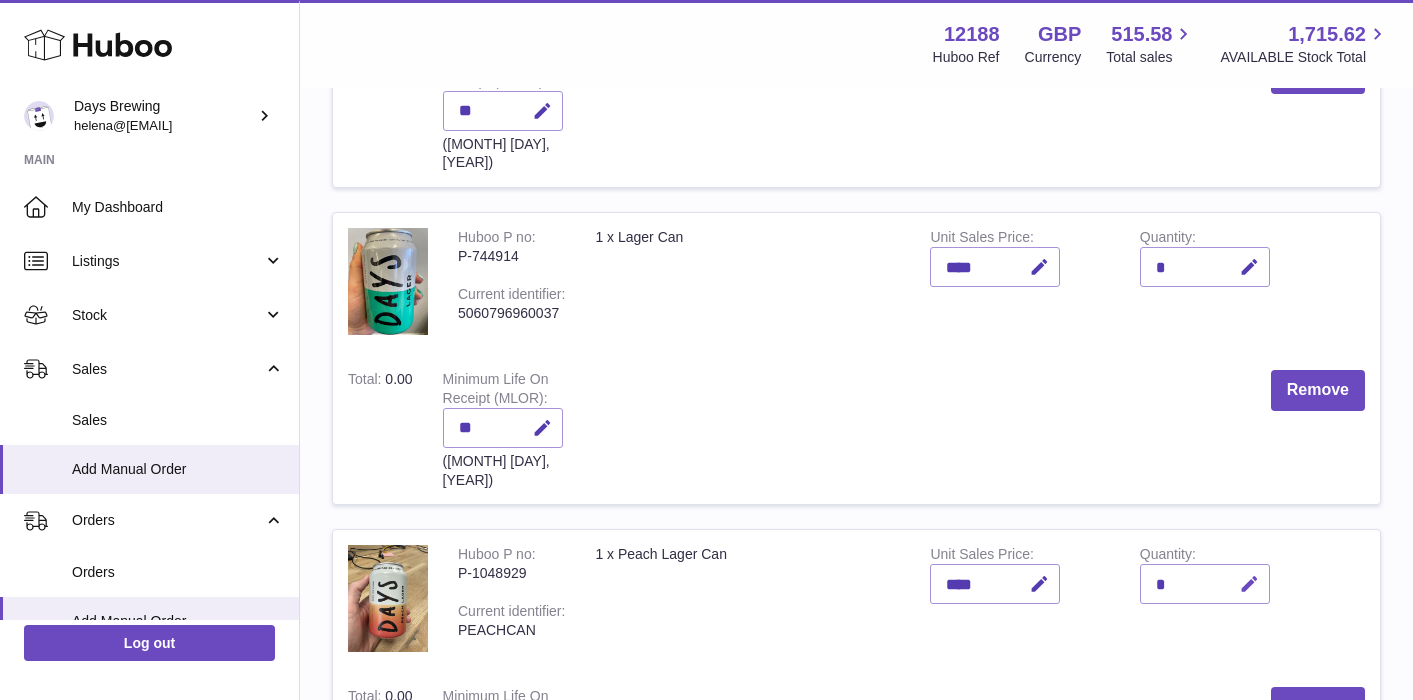 click at bounding box center (1249, 584) 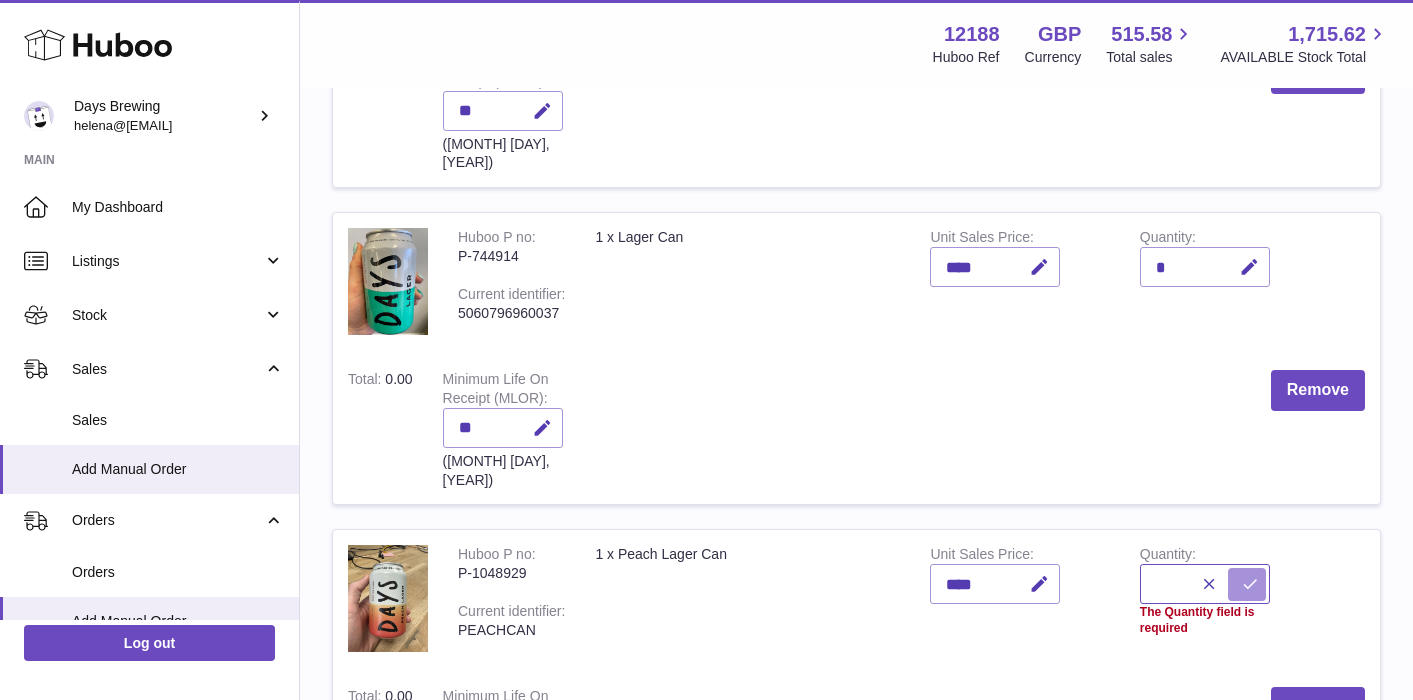 type on "*" 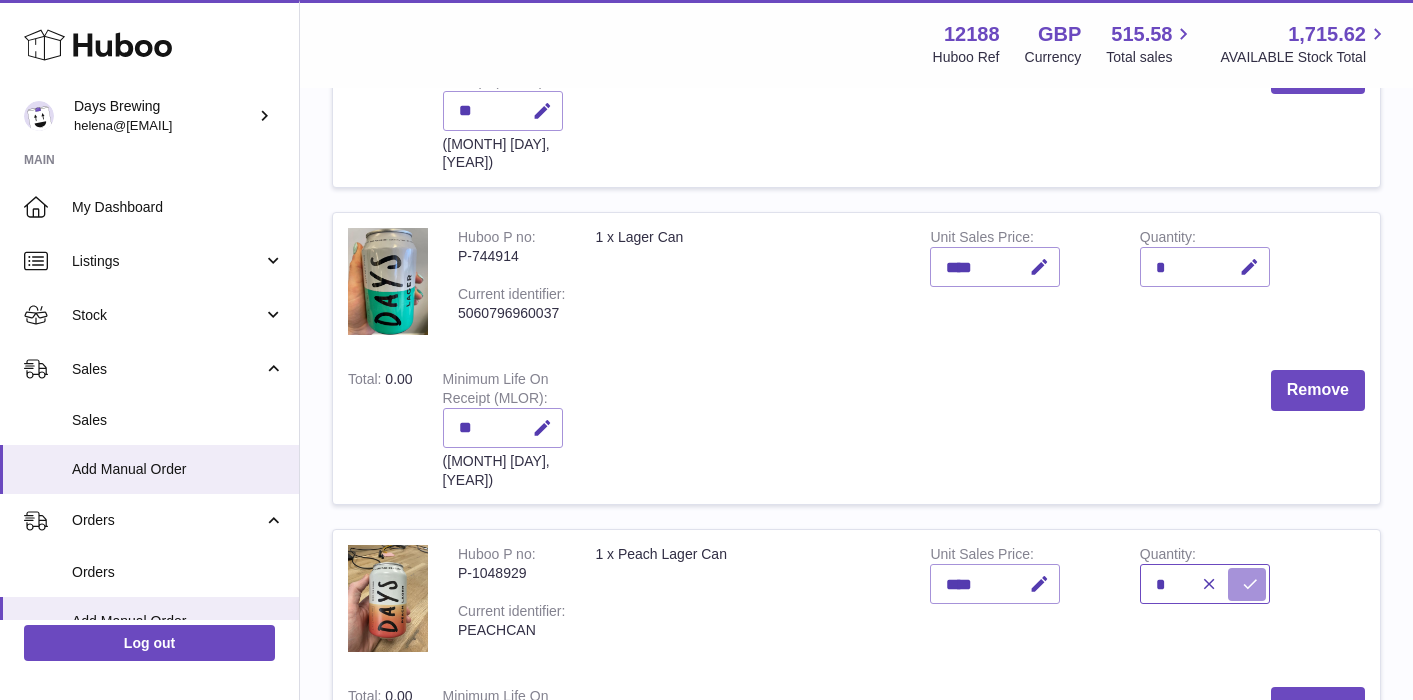 type on "*" 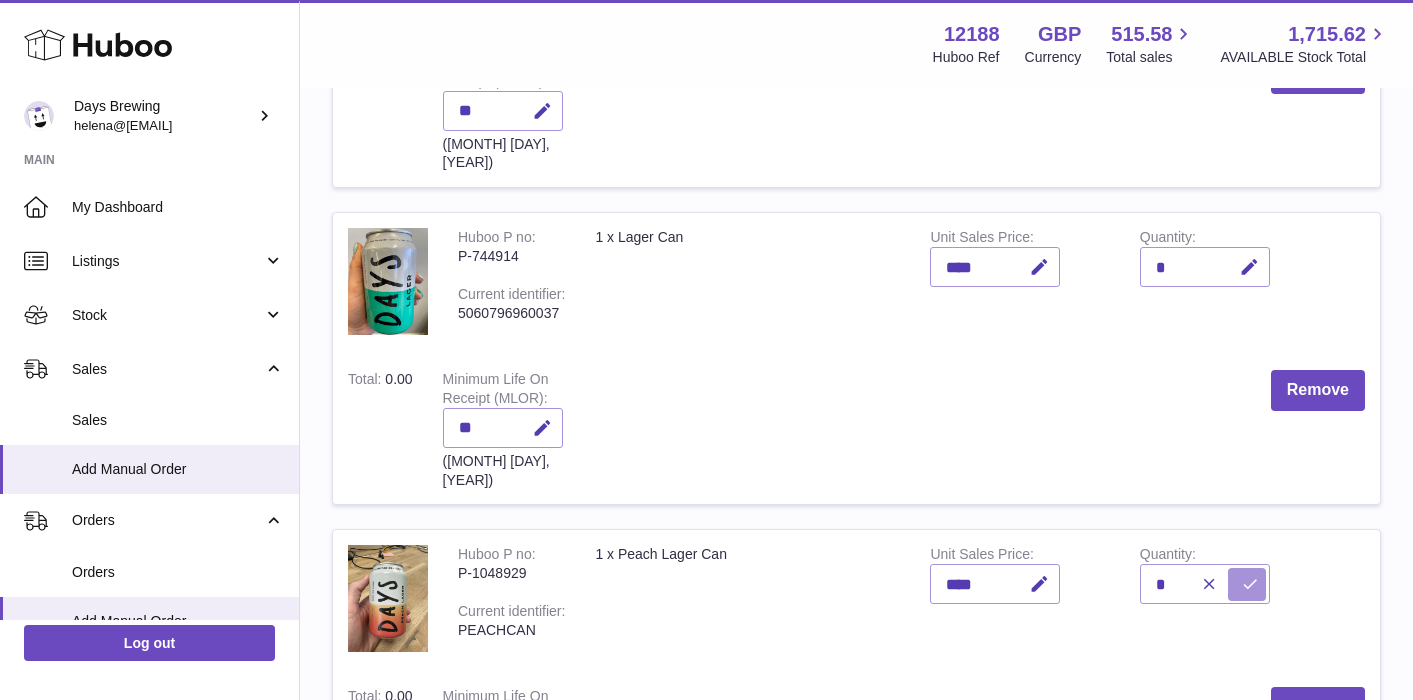 click at bounding box center [1250, 584] 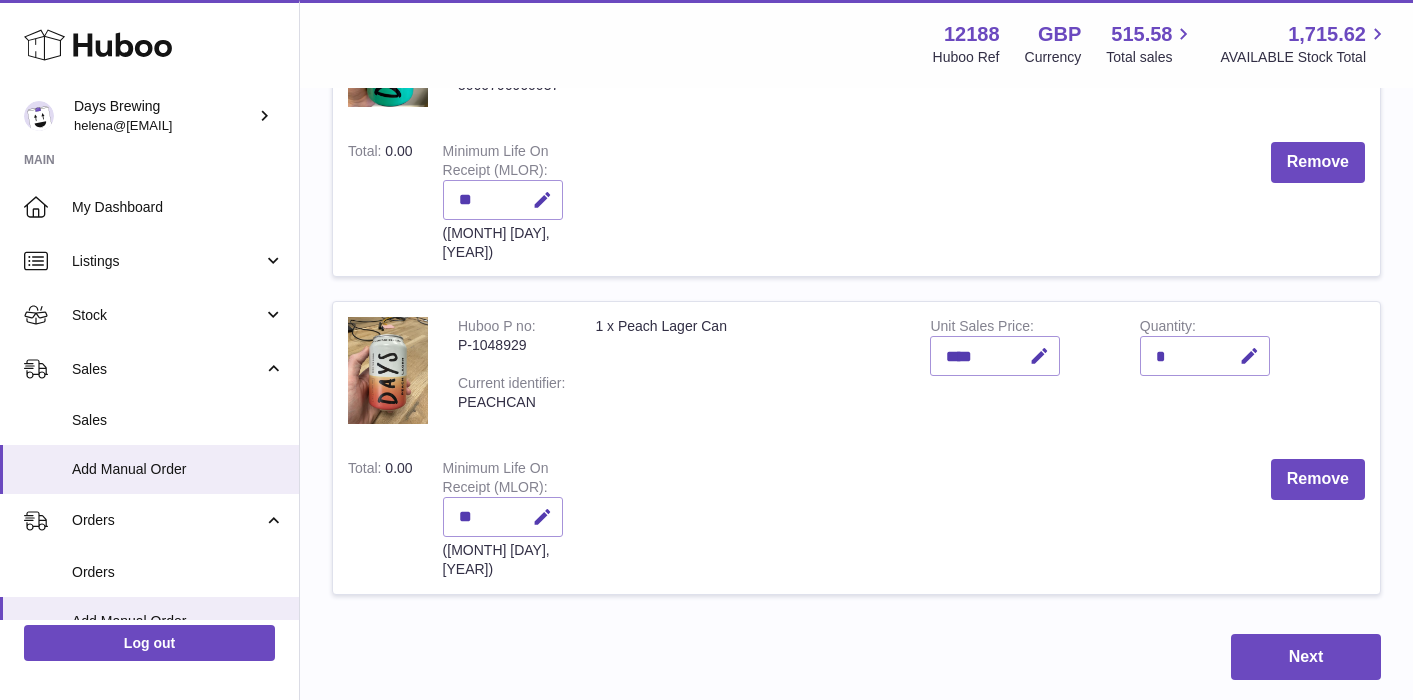 scroll, scrollTop: 706, scrollLeft: 0, axis: vertical 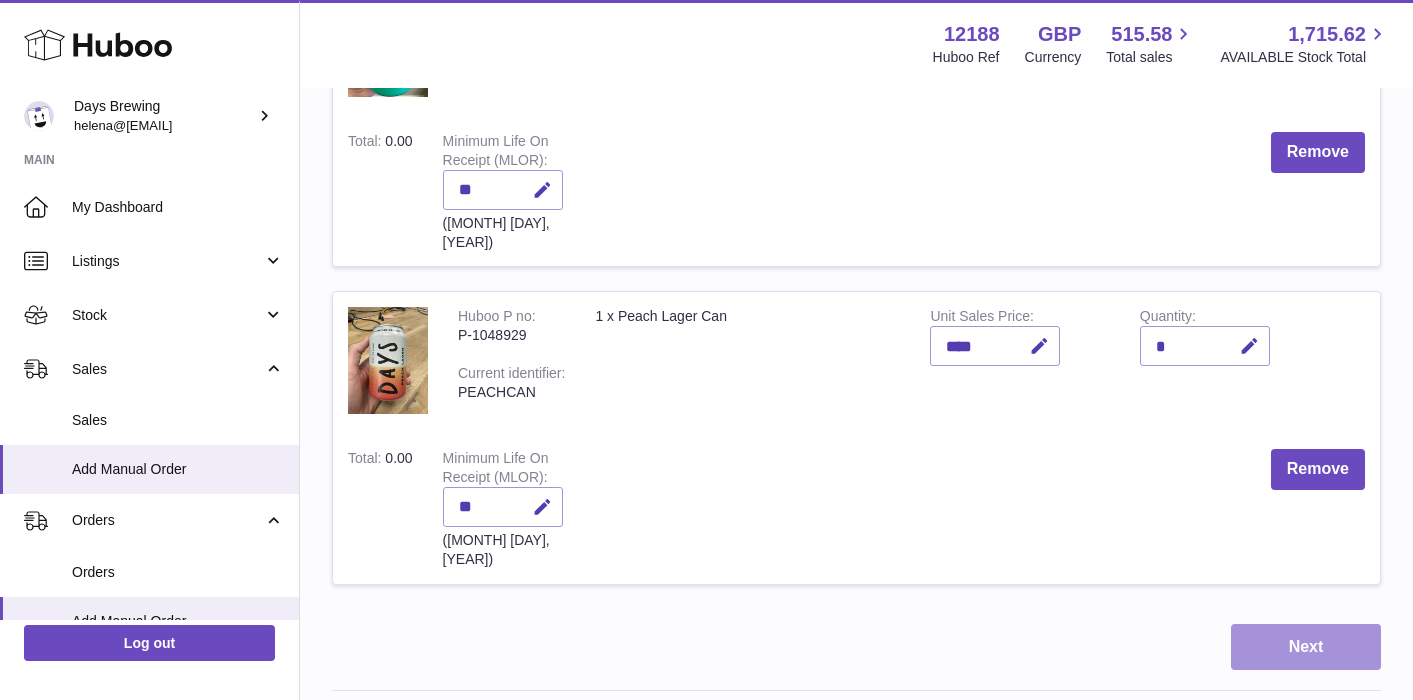 click on "Next" at bounding box center [1306, 647] 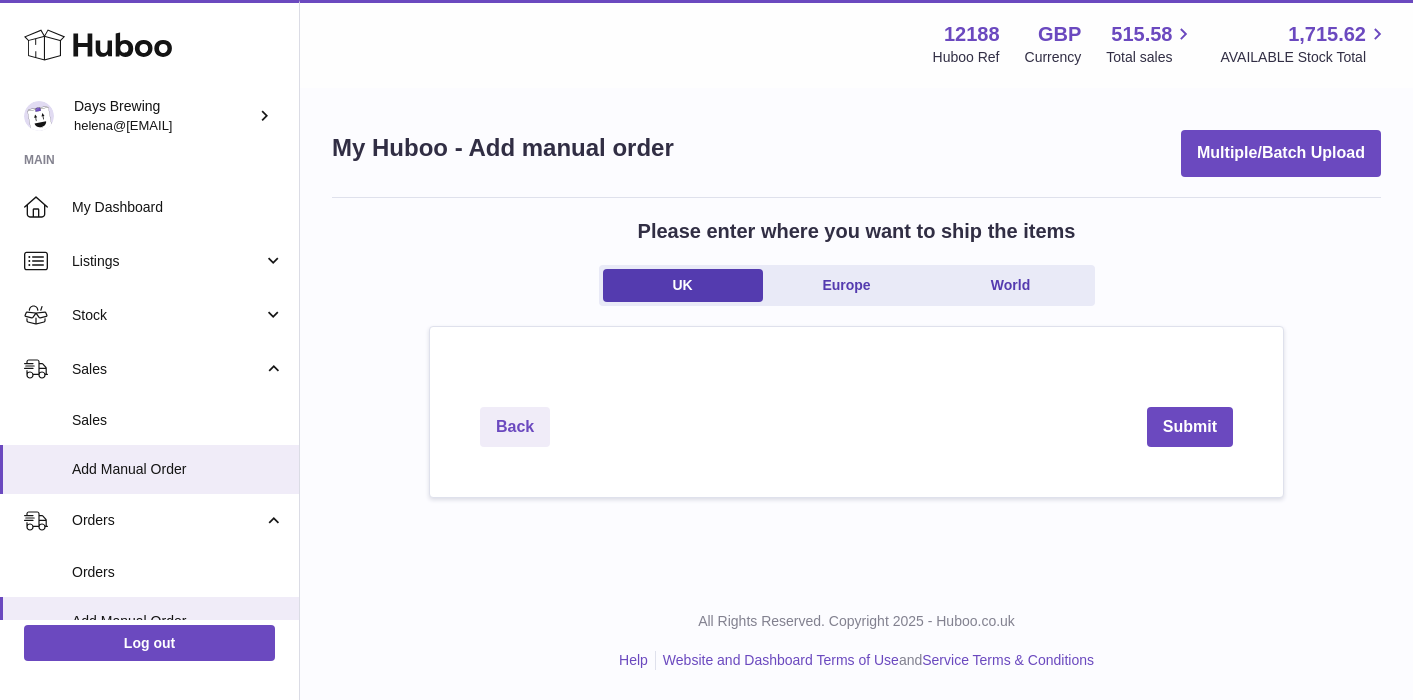 scroll, scrollTop: 0, scrollLeft: 0, axis: both 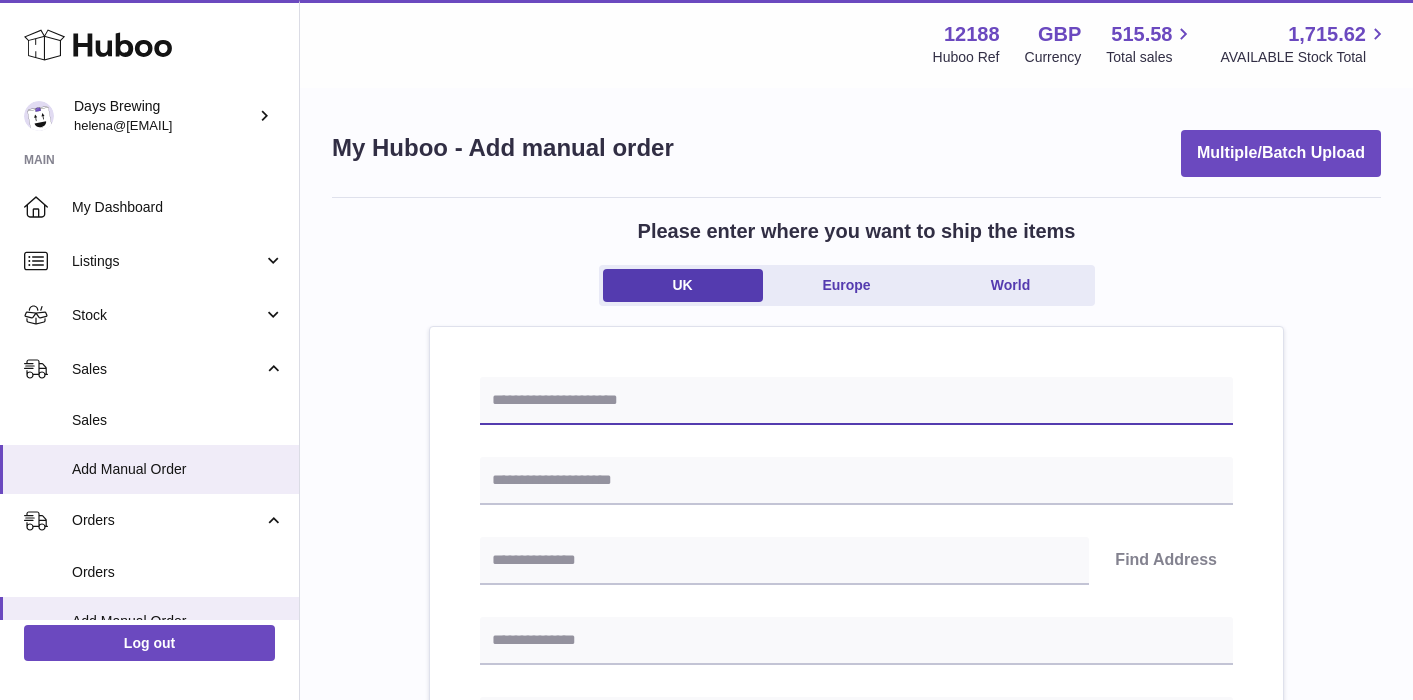click at bounding box center (856, 401) 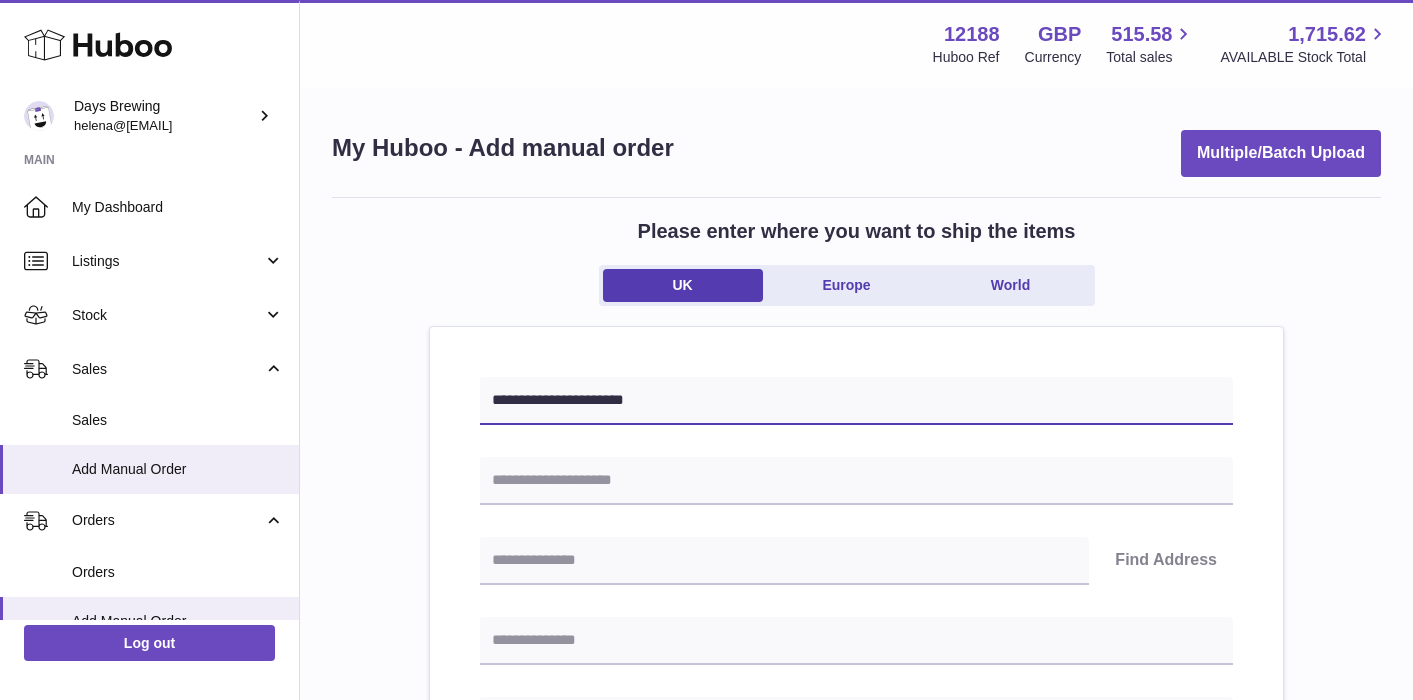 type on "**********" 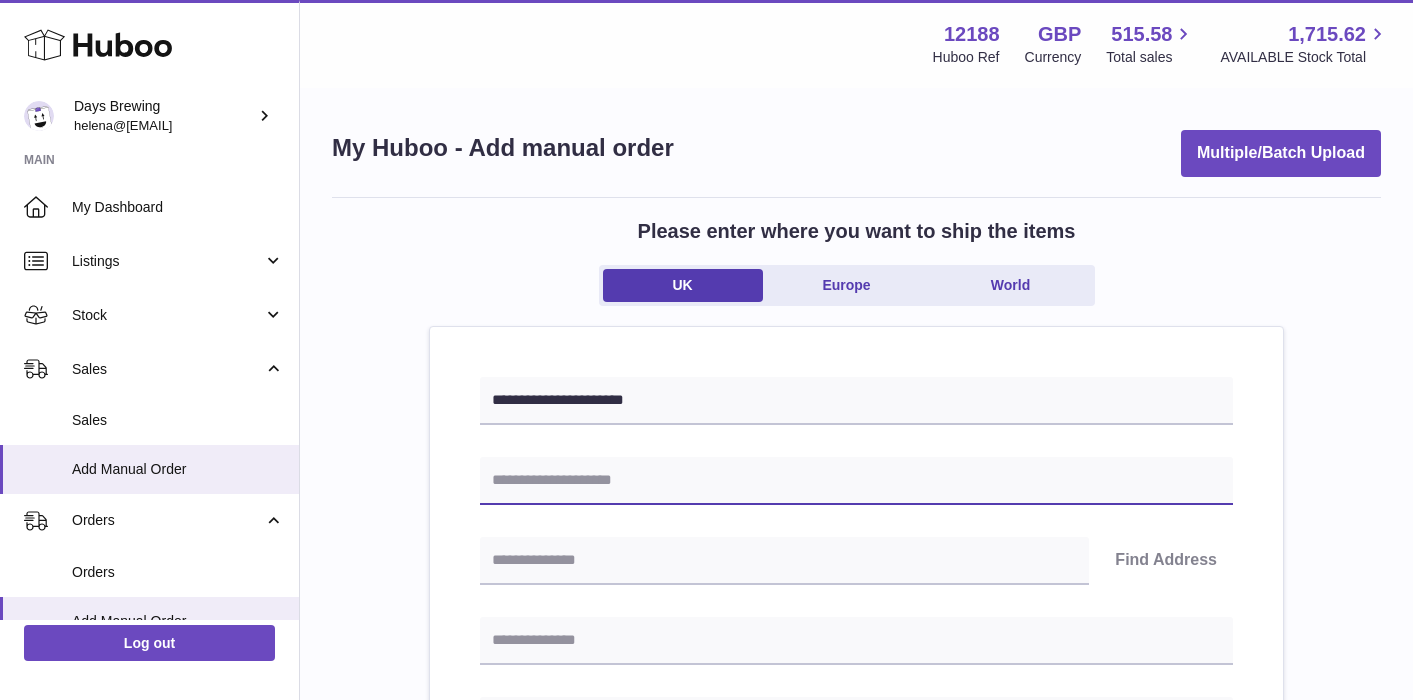 click at bounding box center (856, 481) 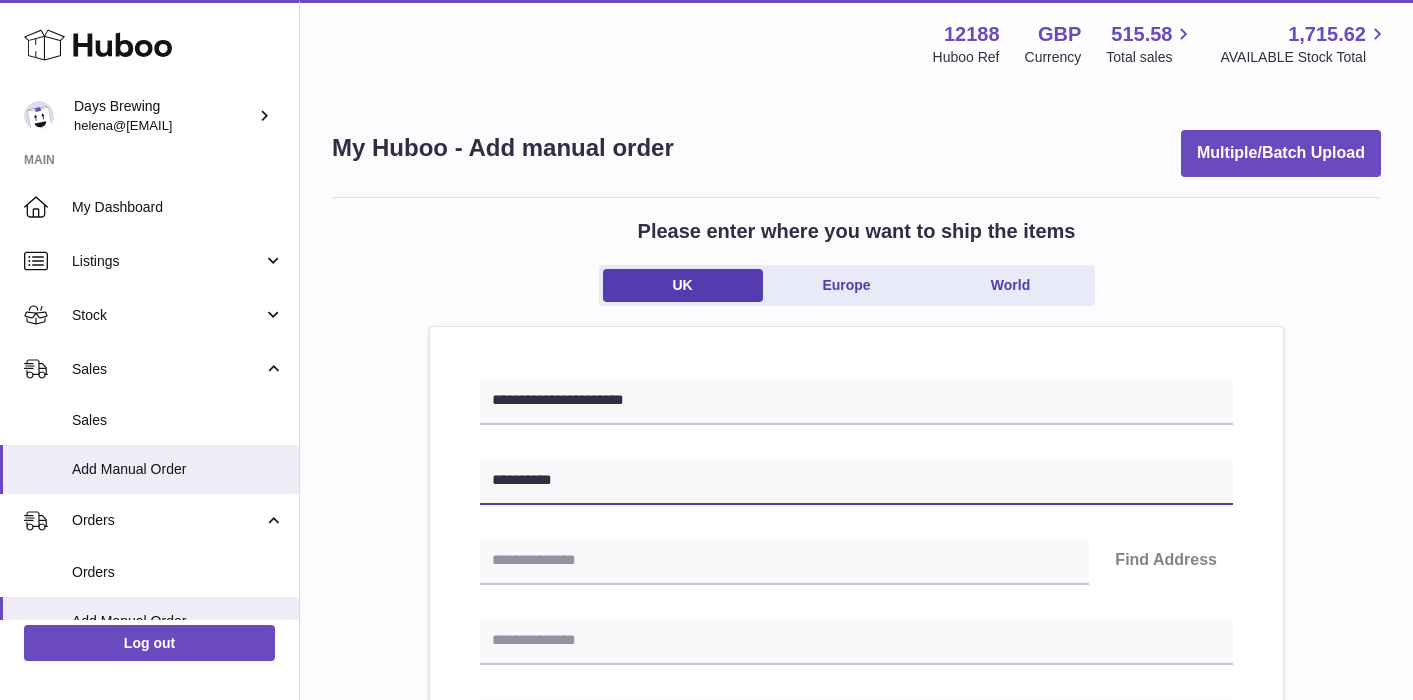 type on "**********" 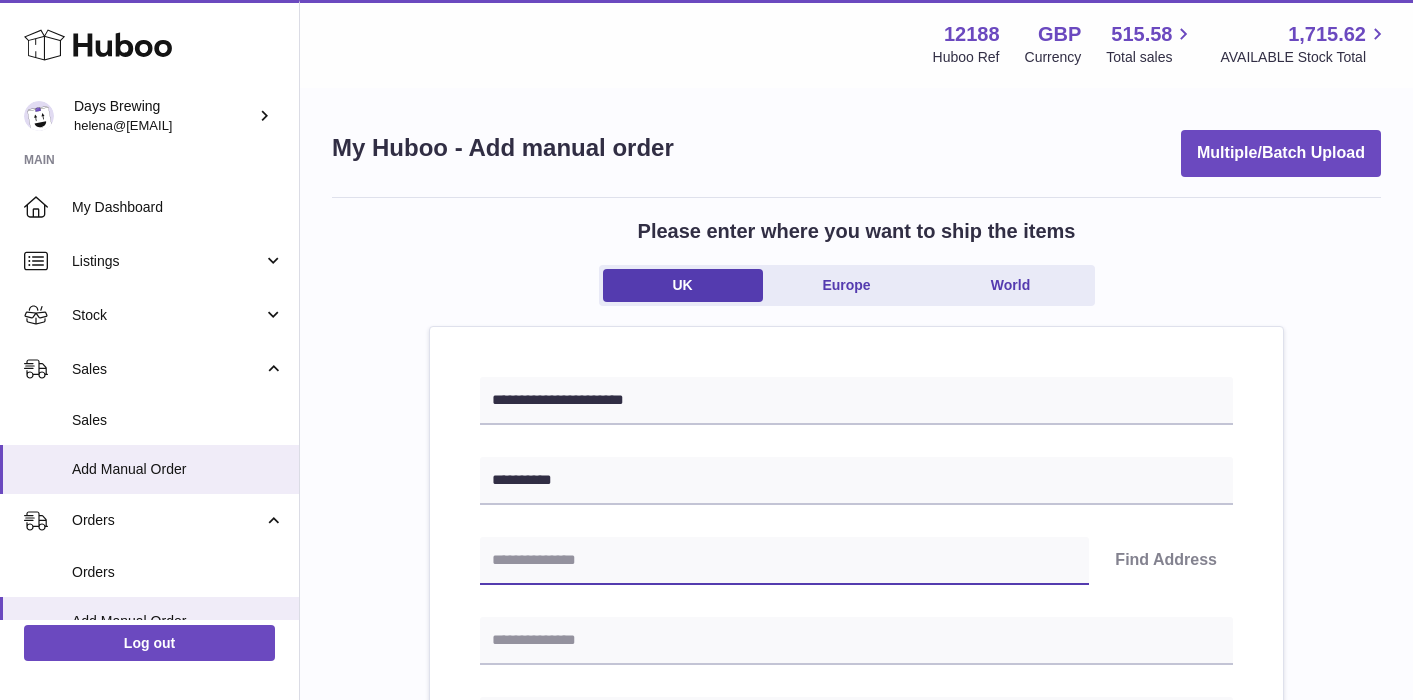 click at bounding box center (784, 561) 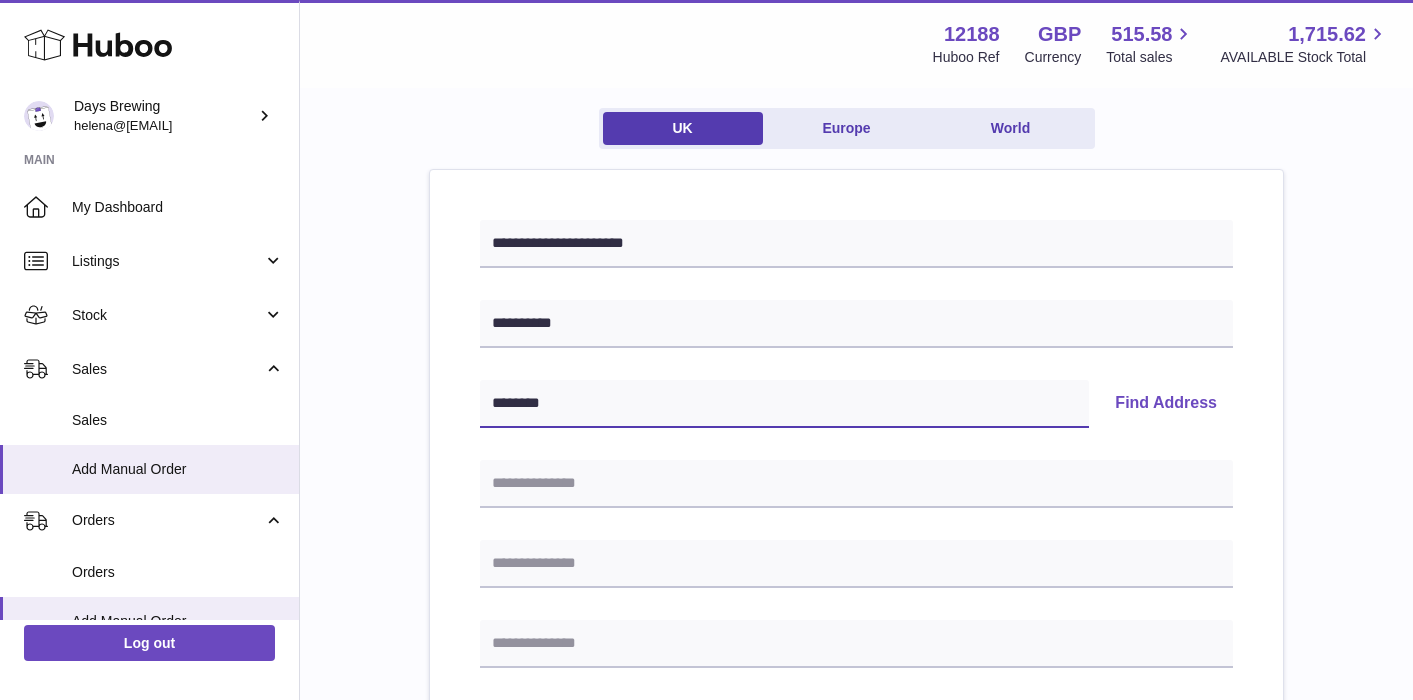 scroll, scrollTop: 158, scrollLeft: 0, axis: vertical 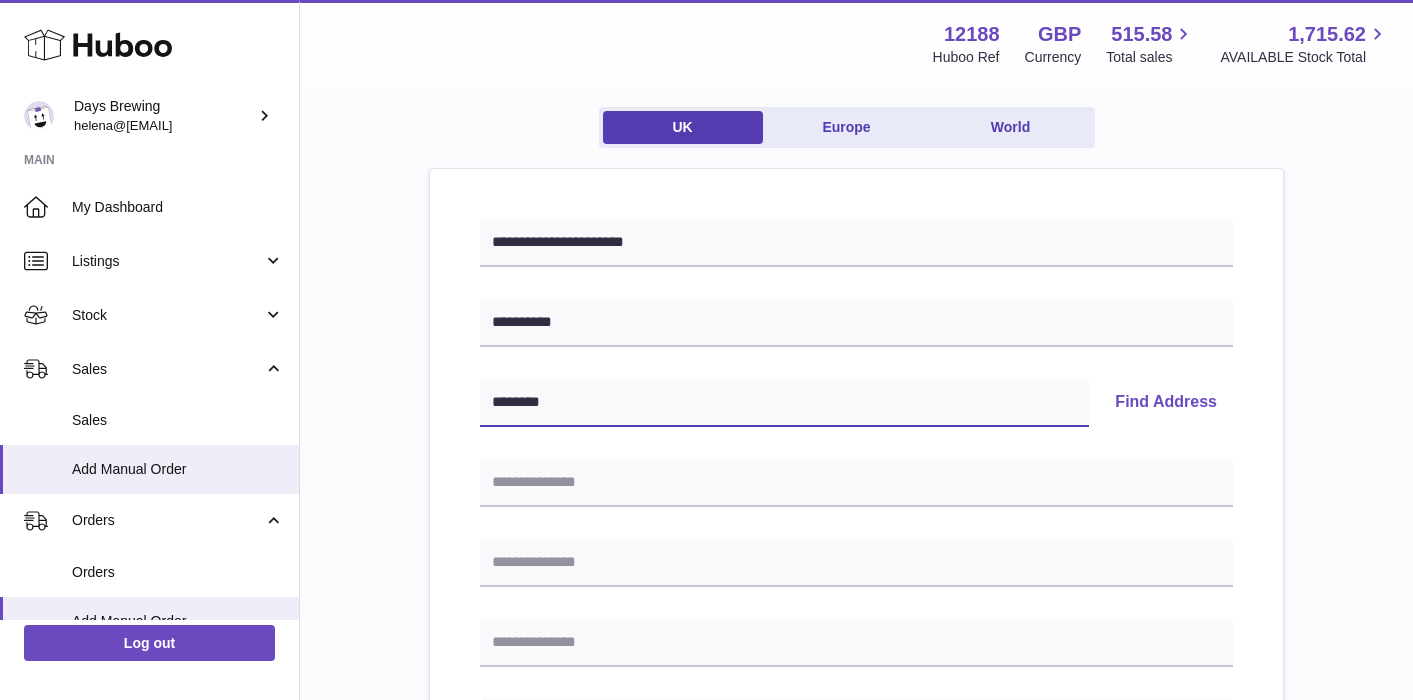 type on "********" 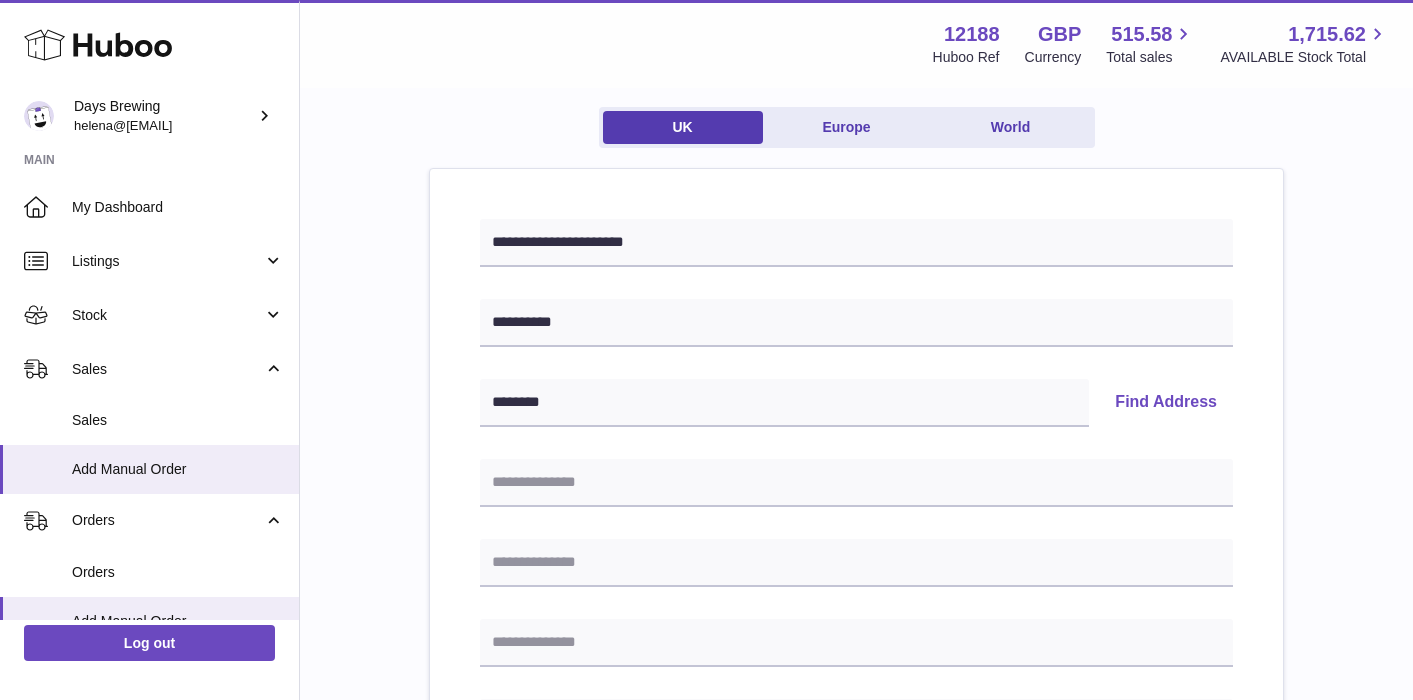 click on "Find Address" at bounding box center (1166, 403) 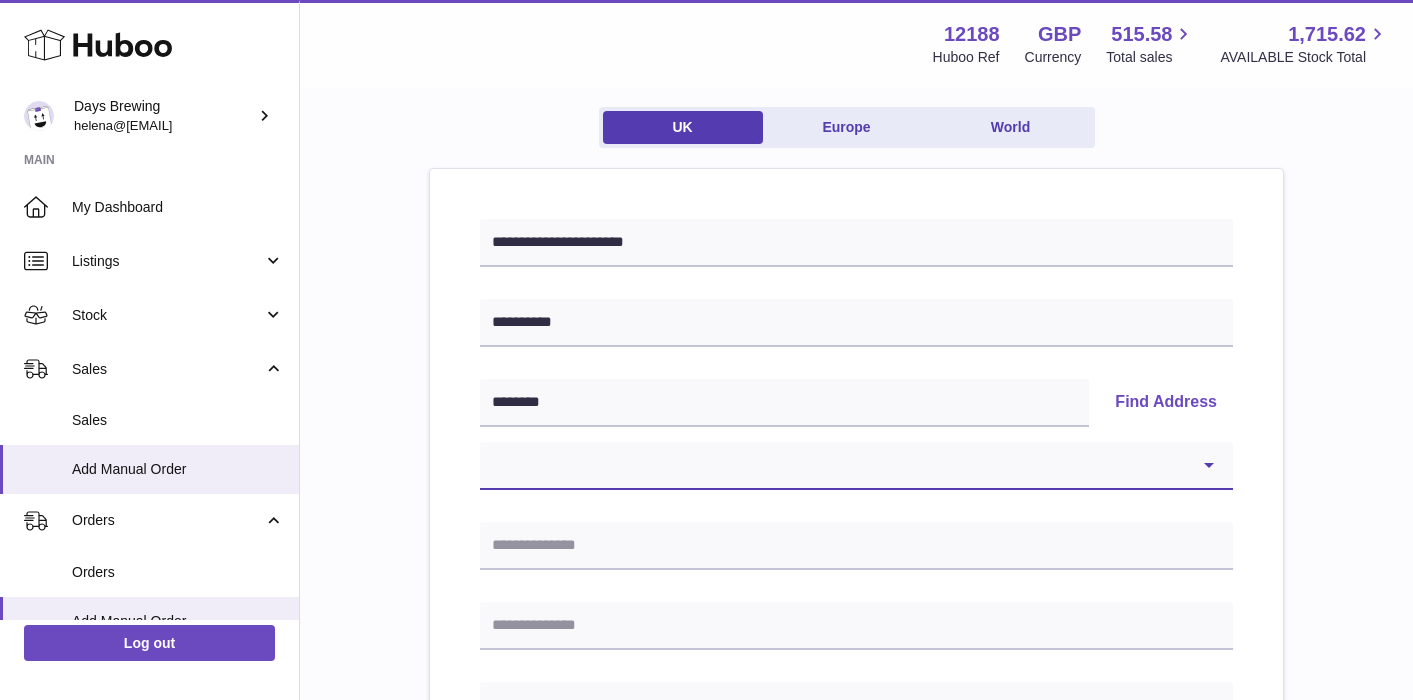 click on "**********" at bounding box center (856, 466) 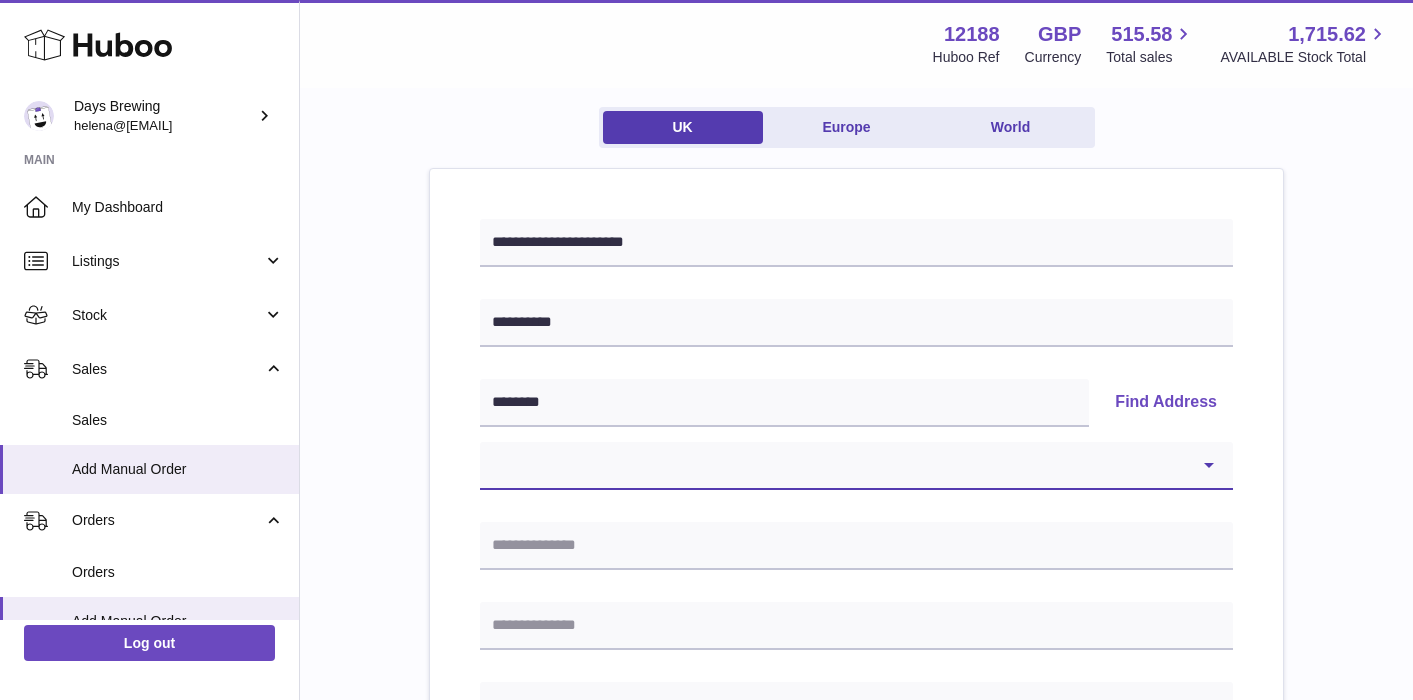 select on "*" 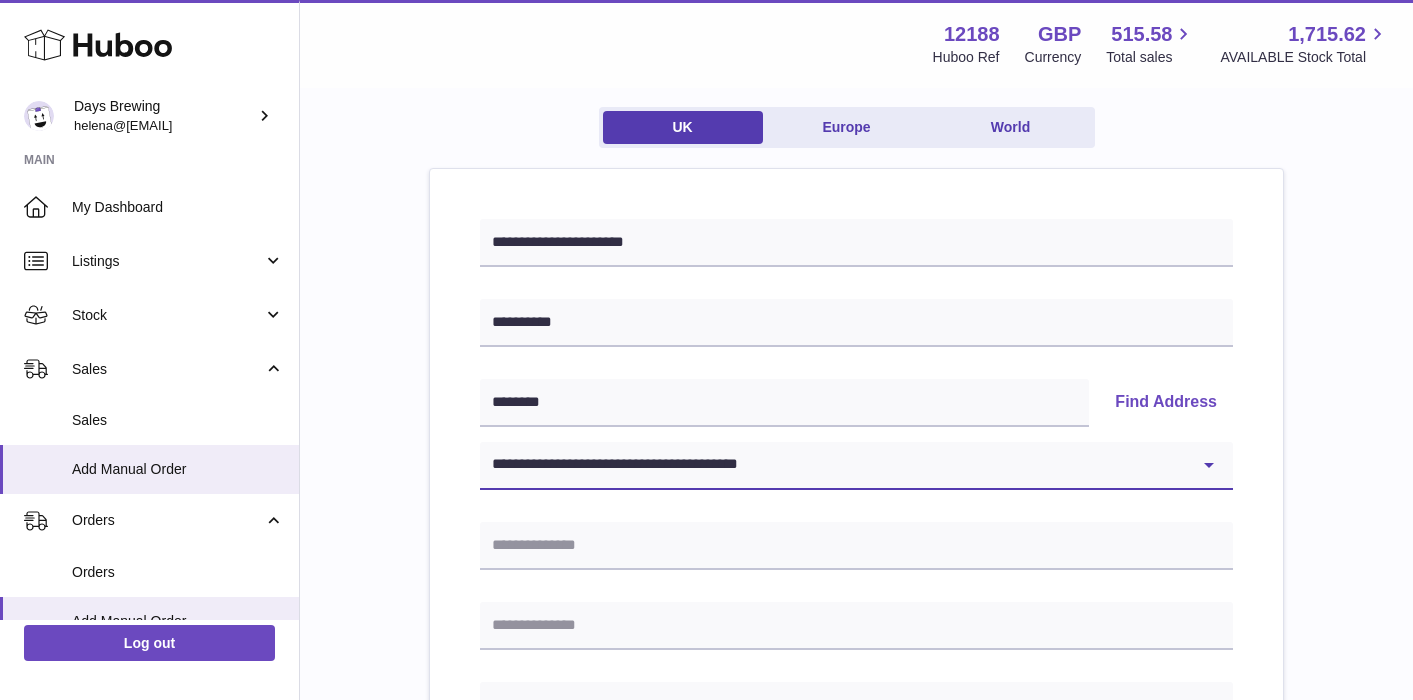 type on "**********" 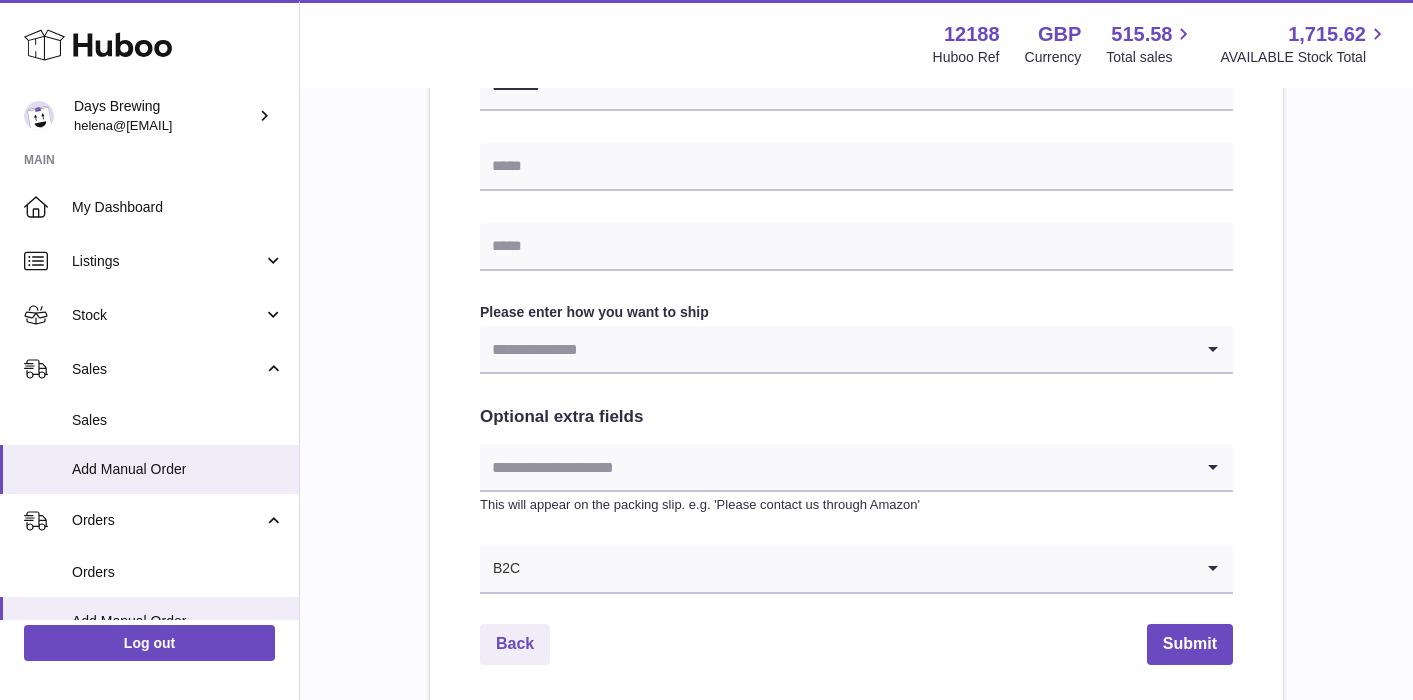 scroll, scrollTop: 1110, scrollLeft: 0, axis: vertical 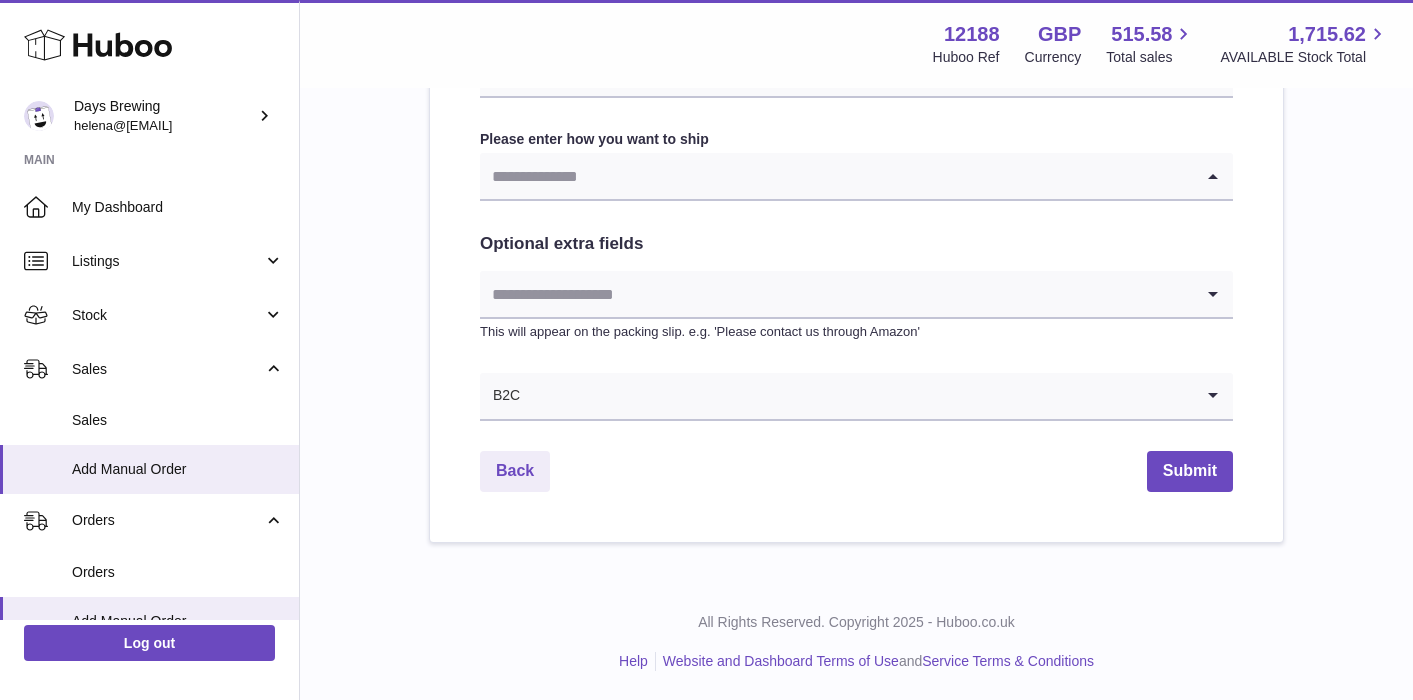 click at bounding box center (836, 176) 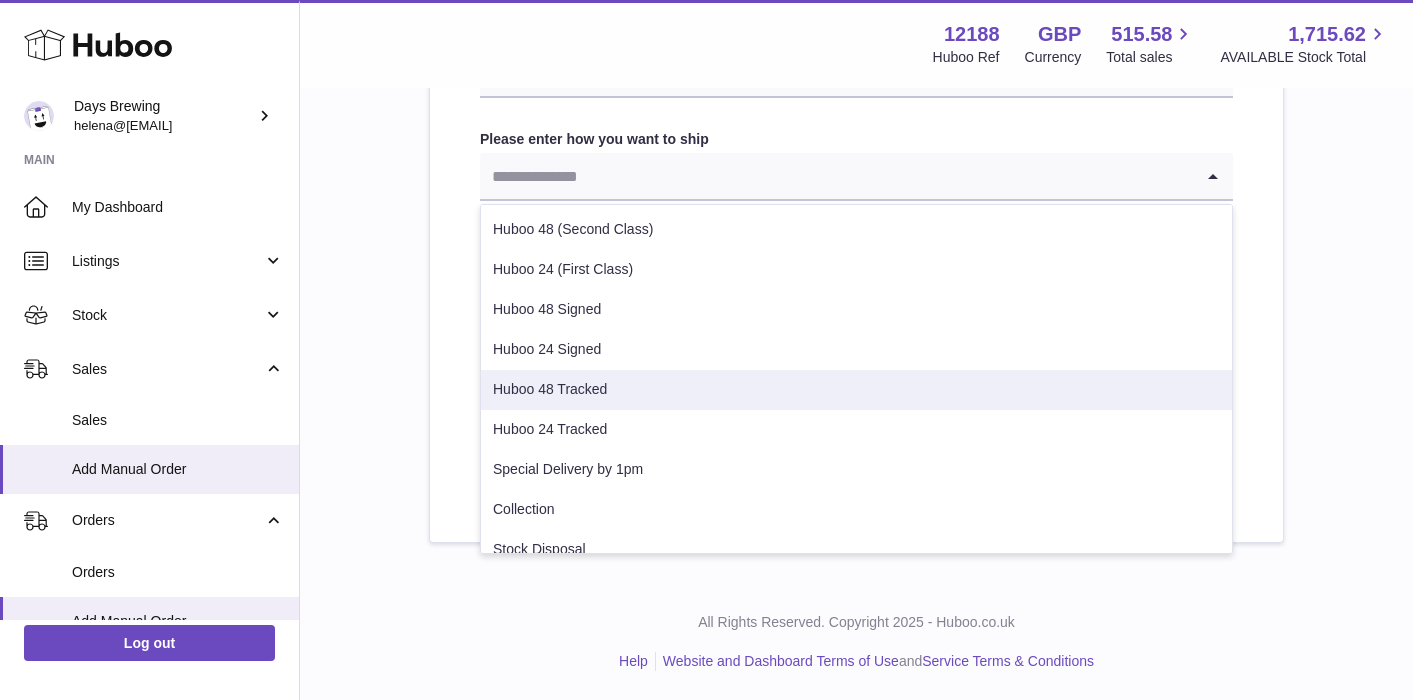 click on "Huboo 48 Tracked" at bounding box center [856, 390] 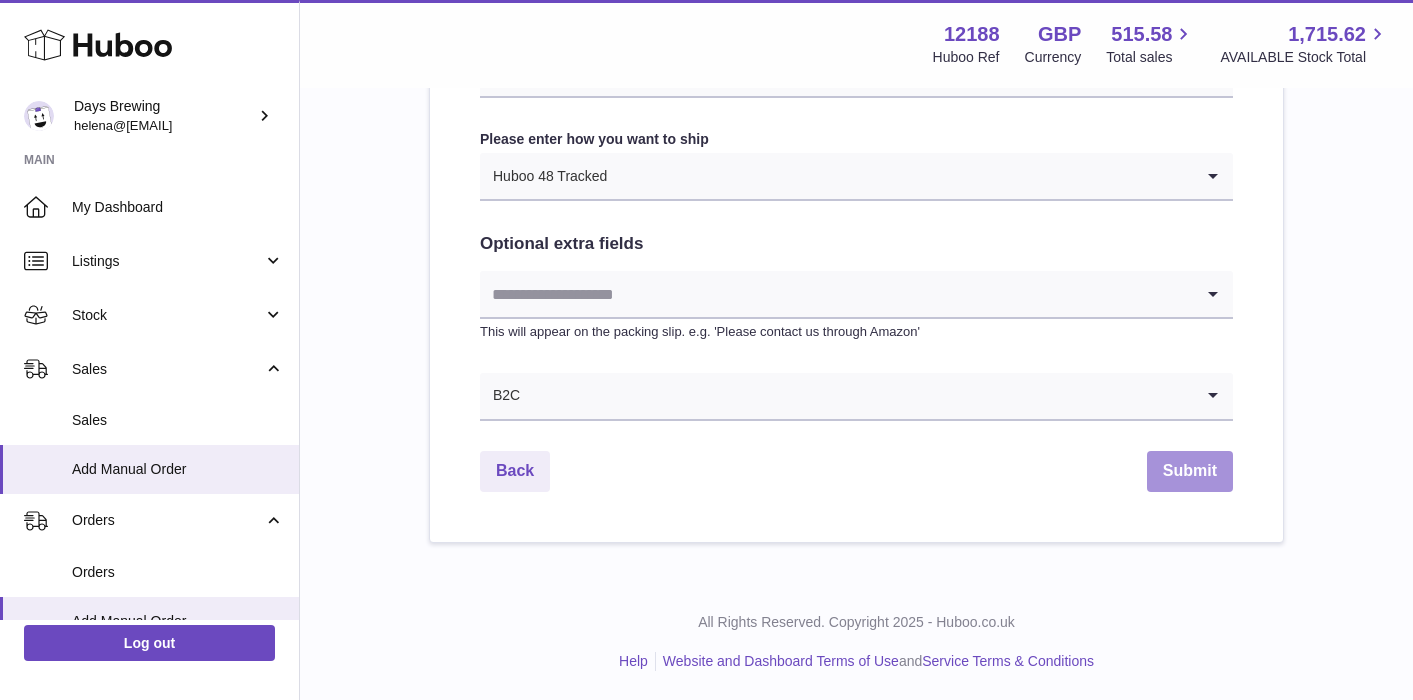 click on "Submit" at bounding box center (1190, 471) 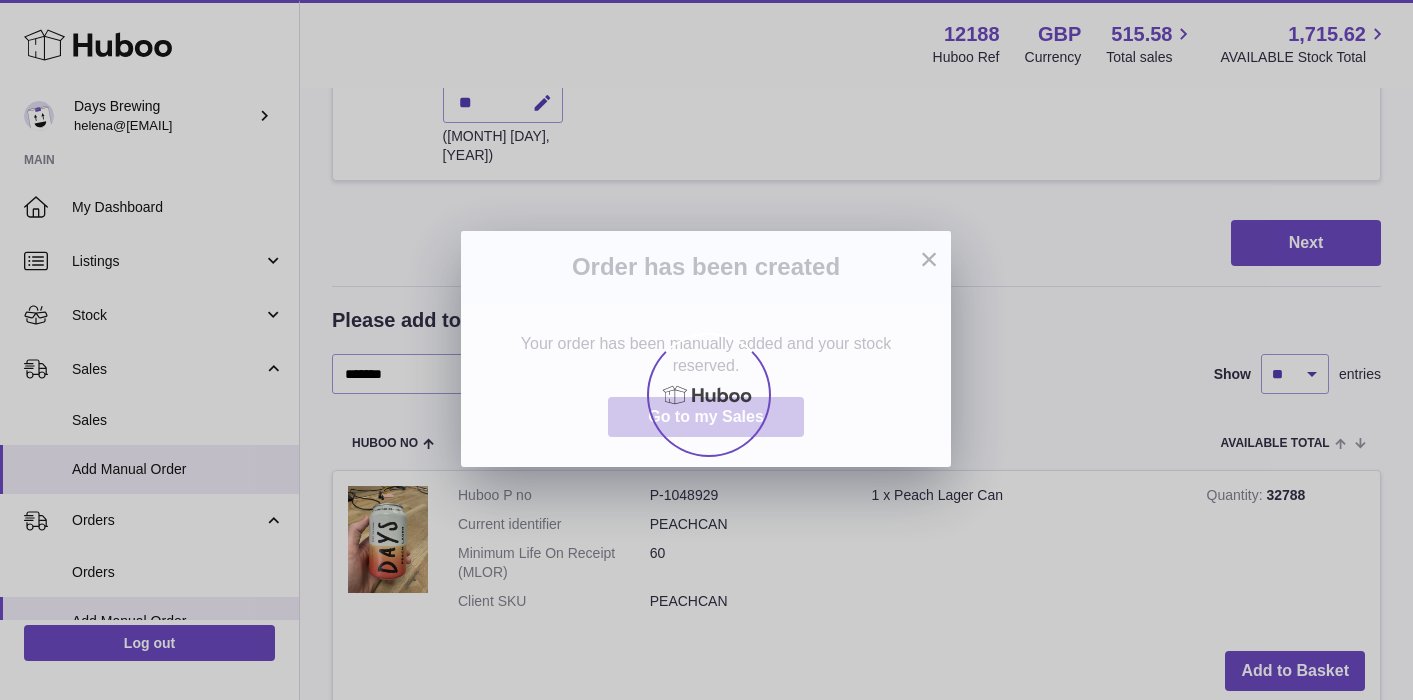 scroll, scrollTop: 0, scrollLeft: 0, axis: both 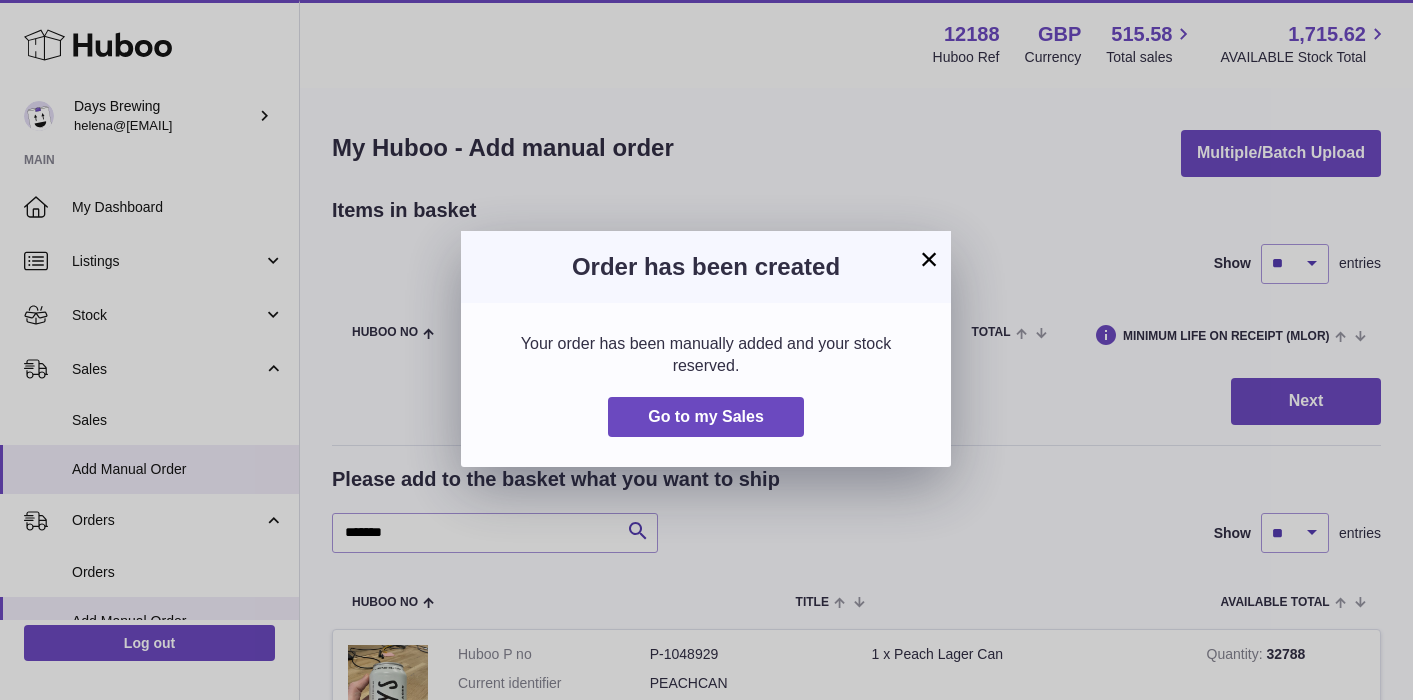 click on "×" at bounding box center [929, 259] 